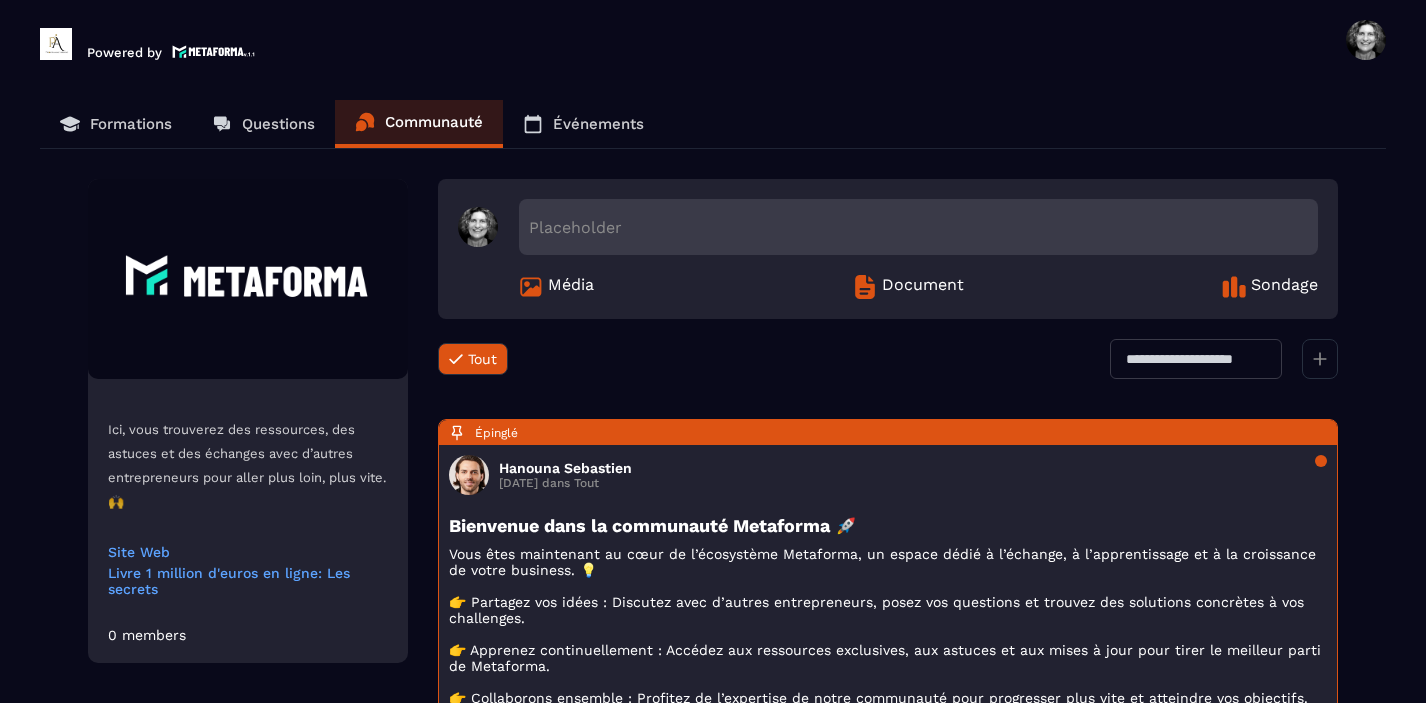 scroll, scrollTop: 0, scrollLeft: 0, axis: both 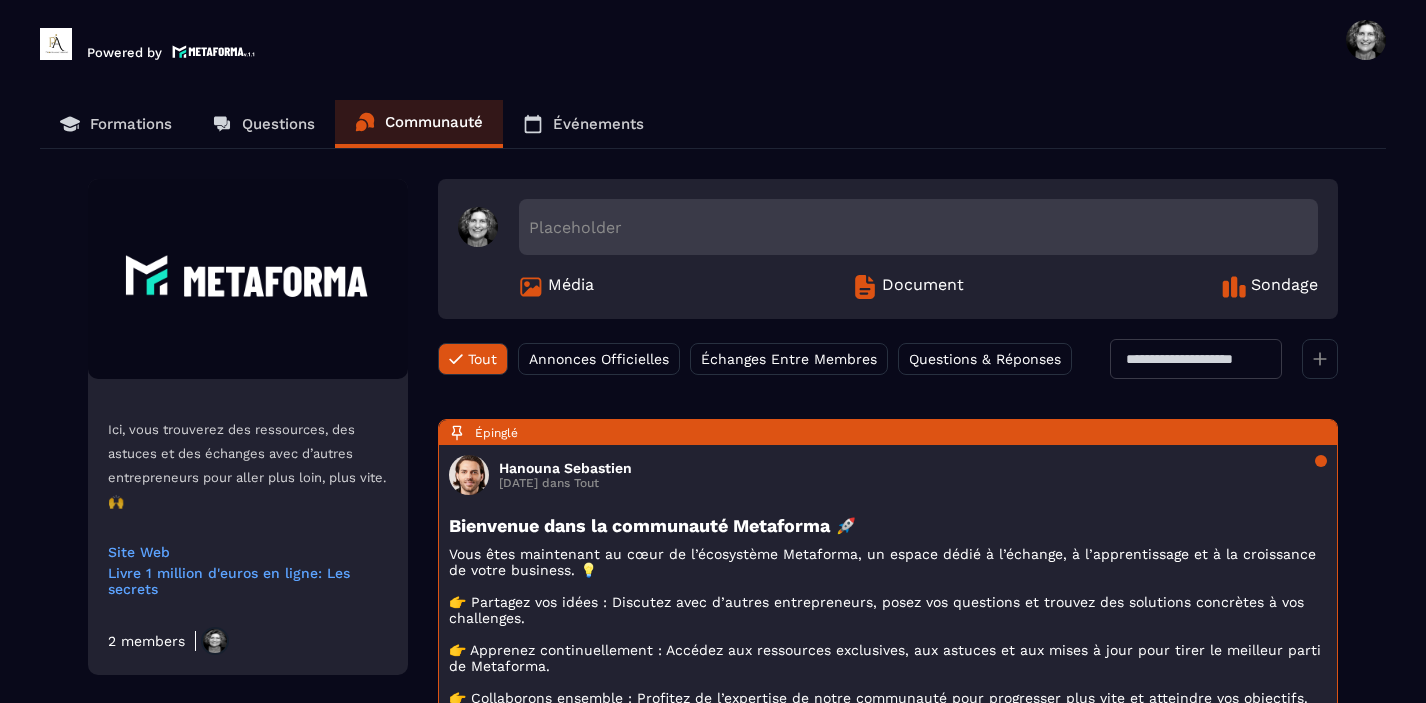 click on "Échanges Entre Membres" at bounding box center [789, 359] 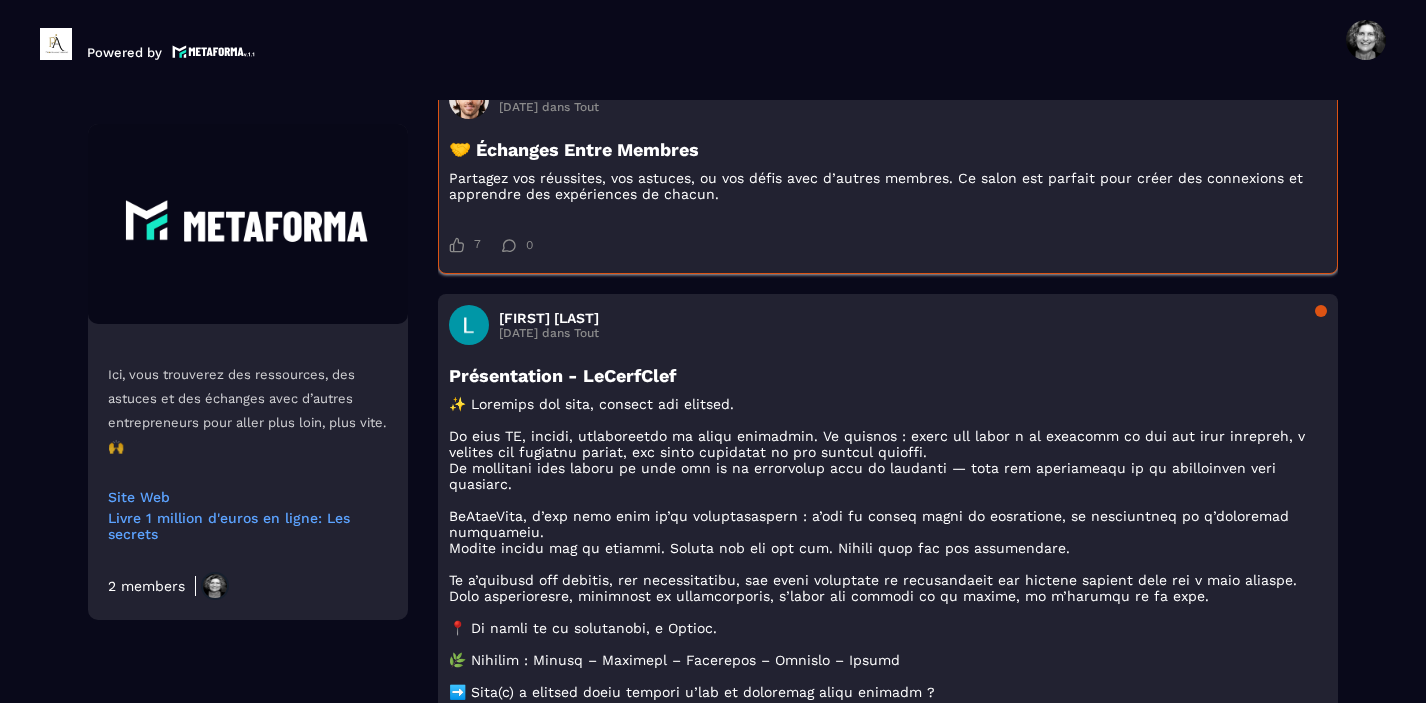 scroll, scrollTop: 0, scrollLeft: 0, axis: both 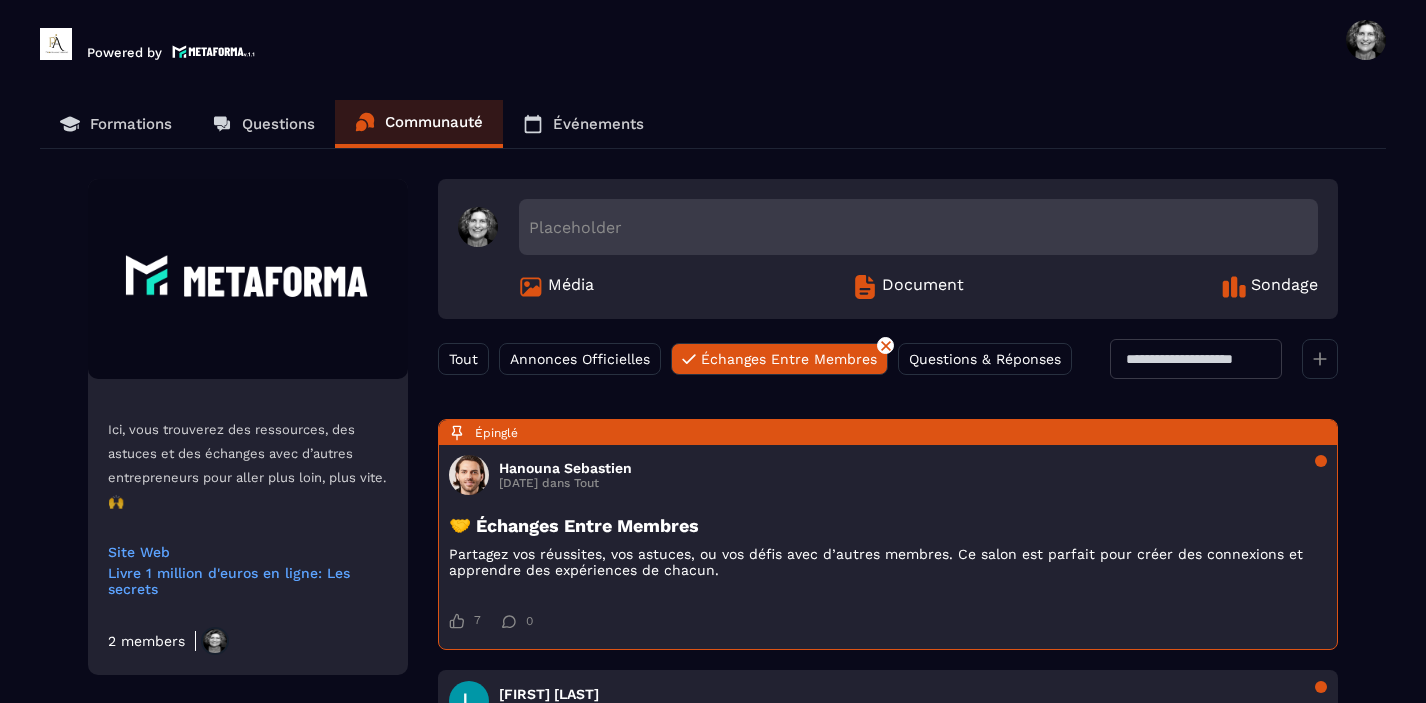 click on "Questions & Réponses" at bounding box center [985, 359] 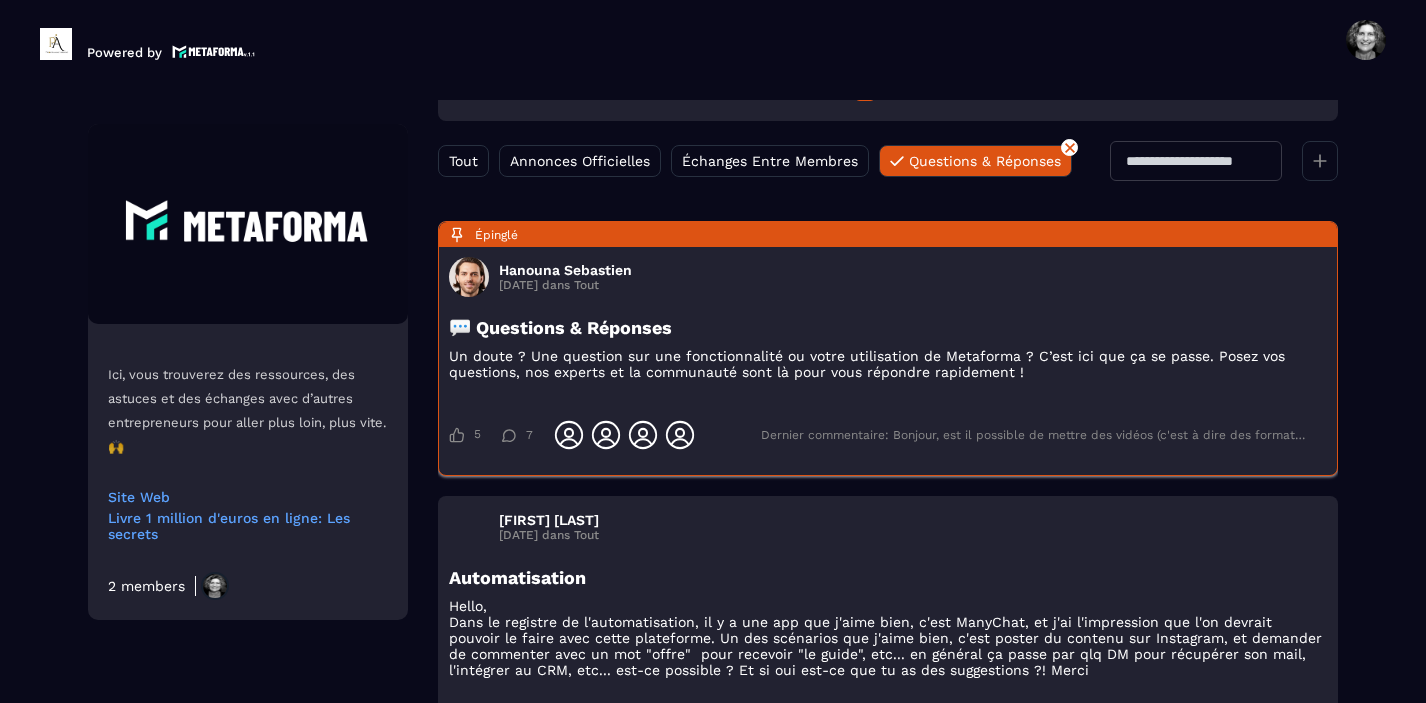 scroll, scrollTop: 0, scrollLeft: 0, axis: both 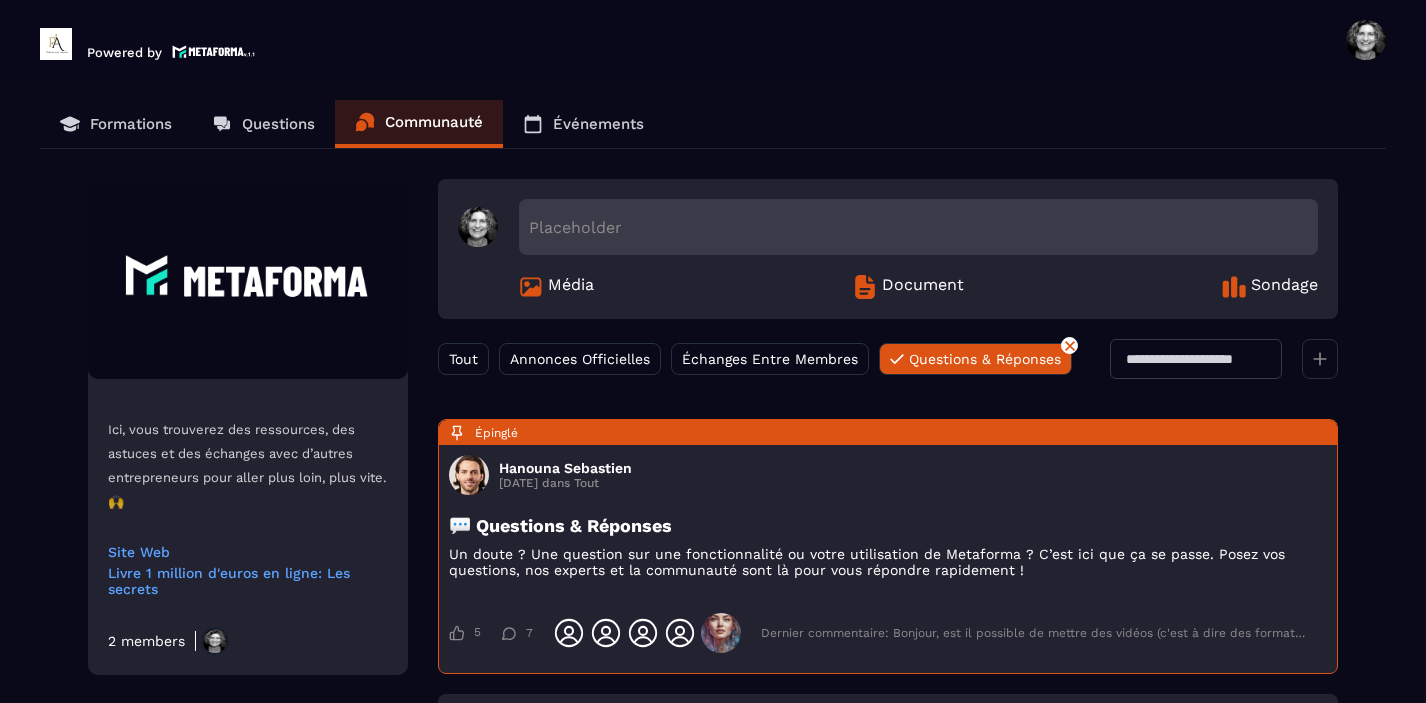 click on "Tout" at bounding box center (463, 359) 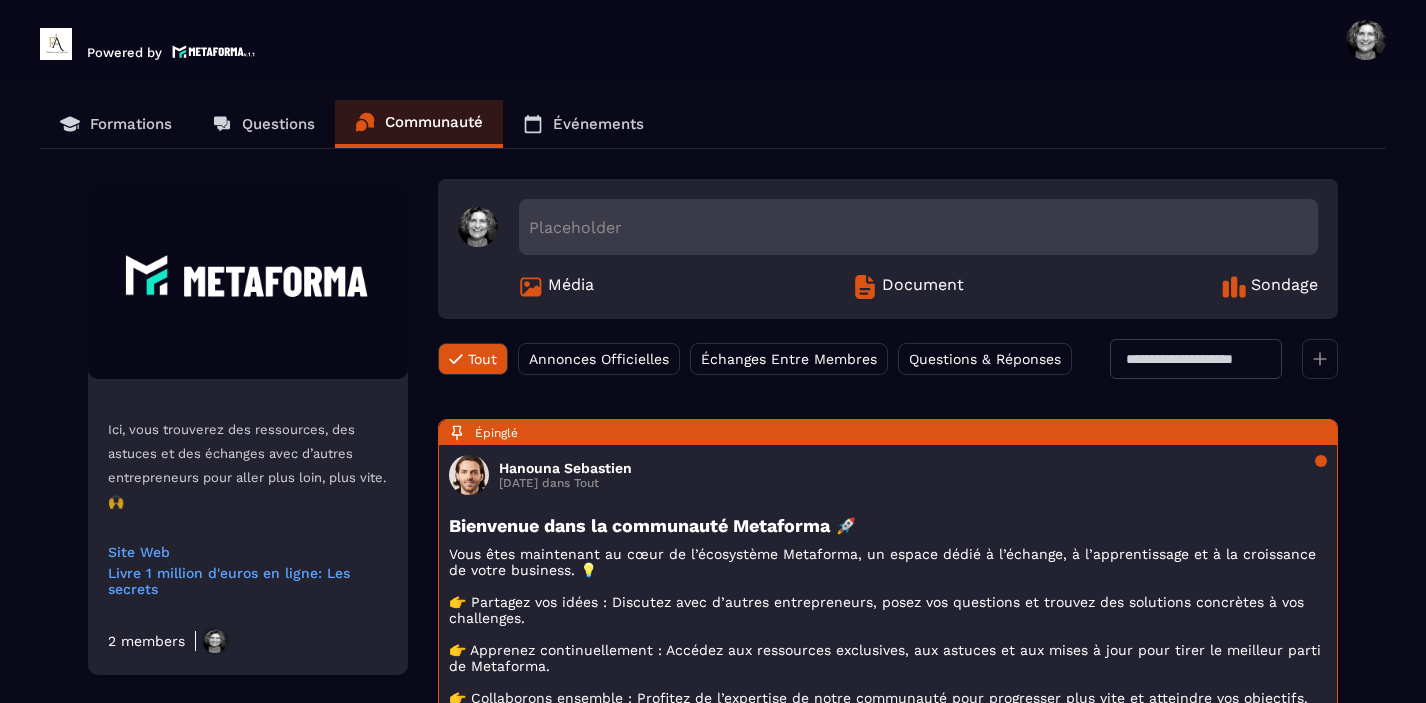 click on "Événements" at bounding box center (598, 124) 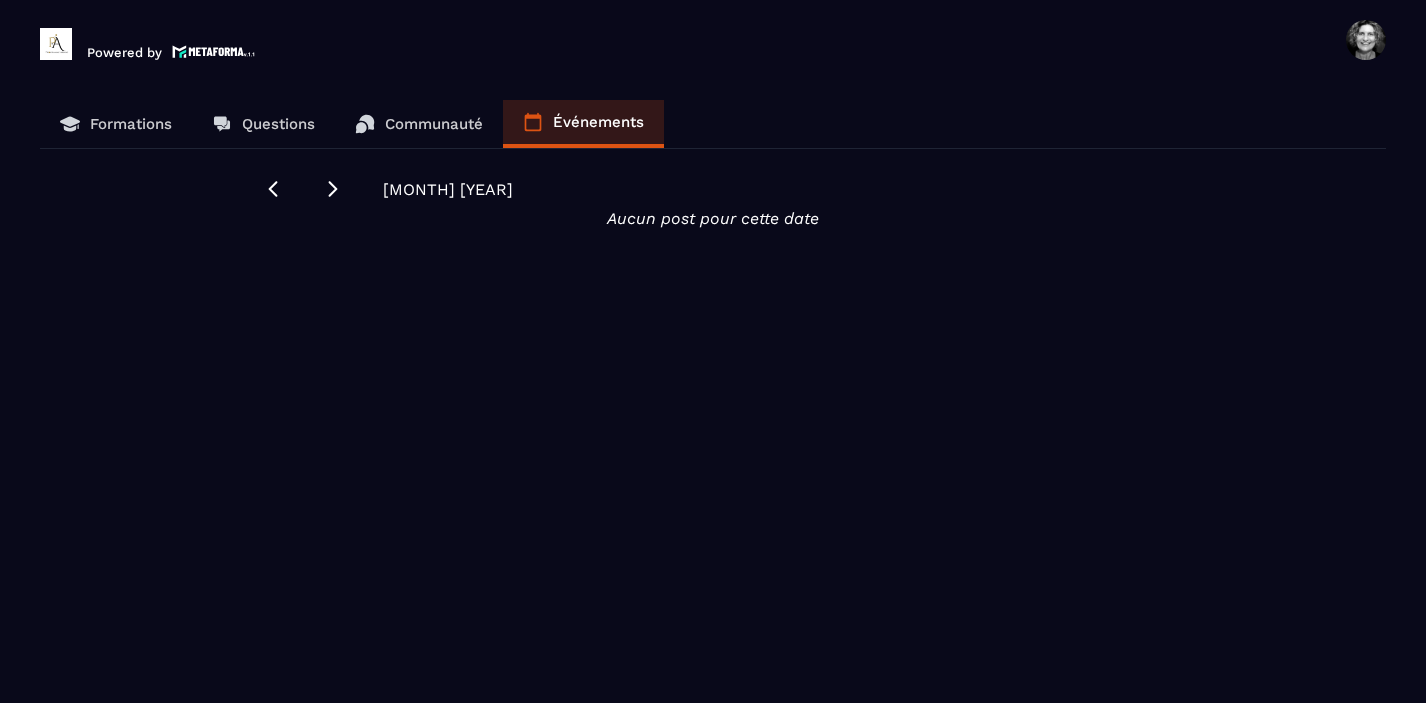 click on "Questions" at bounding box center (278, 124) 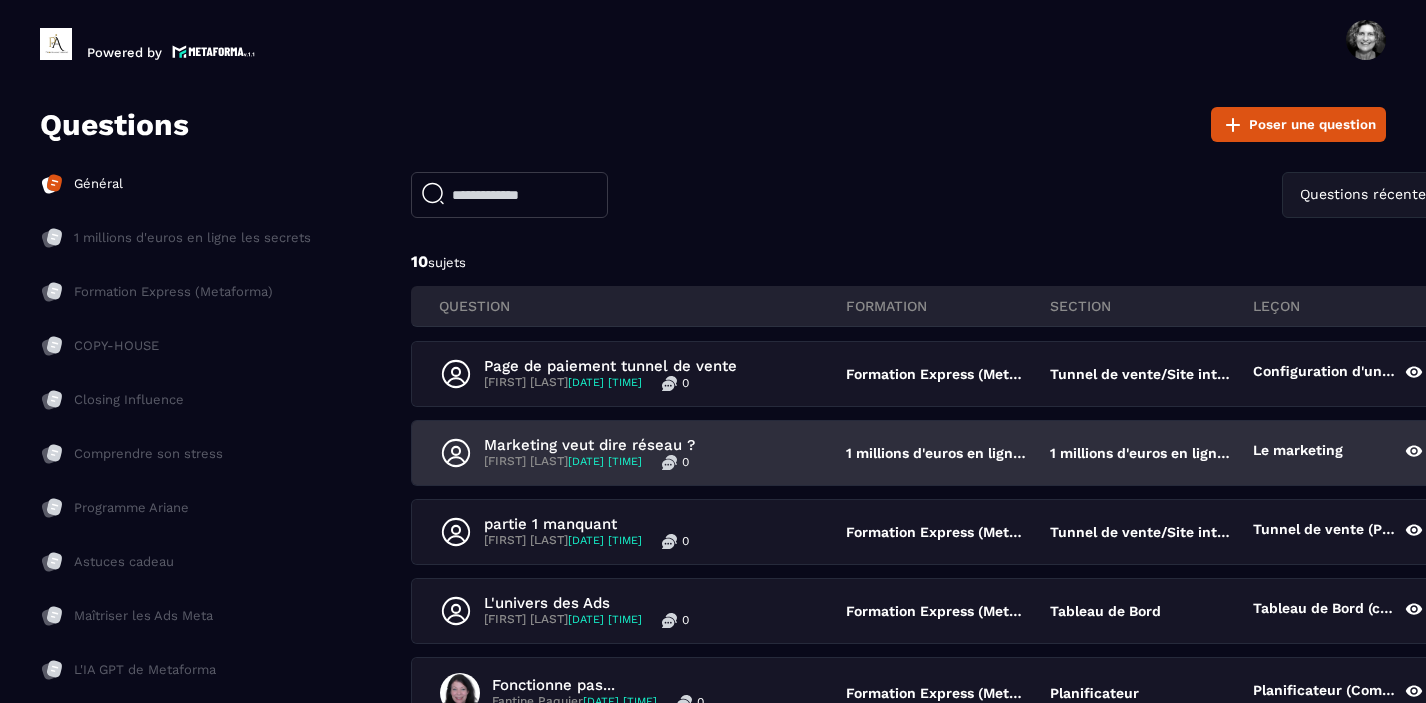 scroll, scrollTop: 0, scrollLeft: 0, axis: both 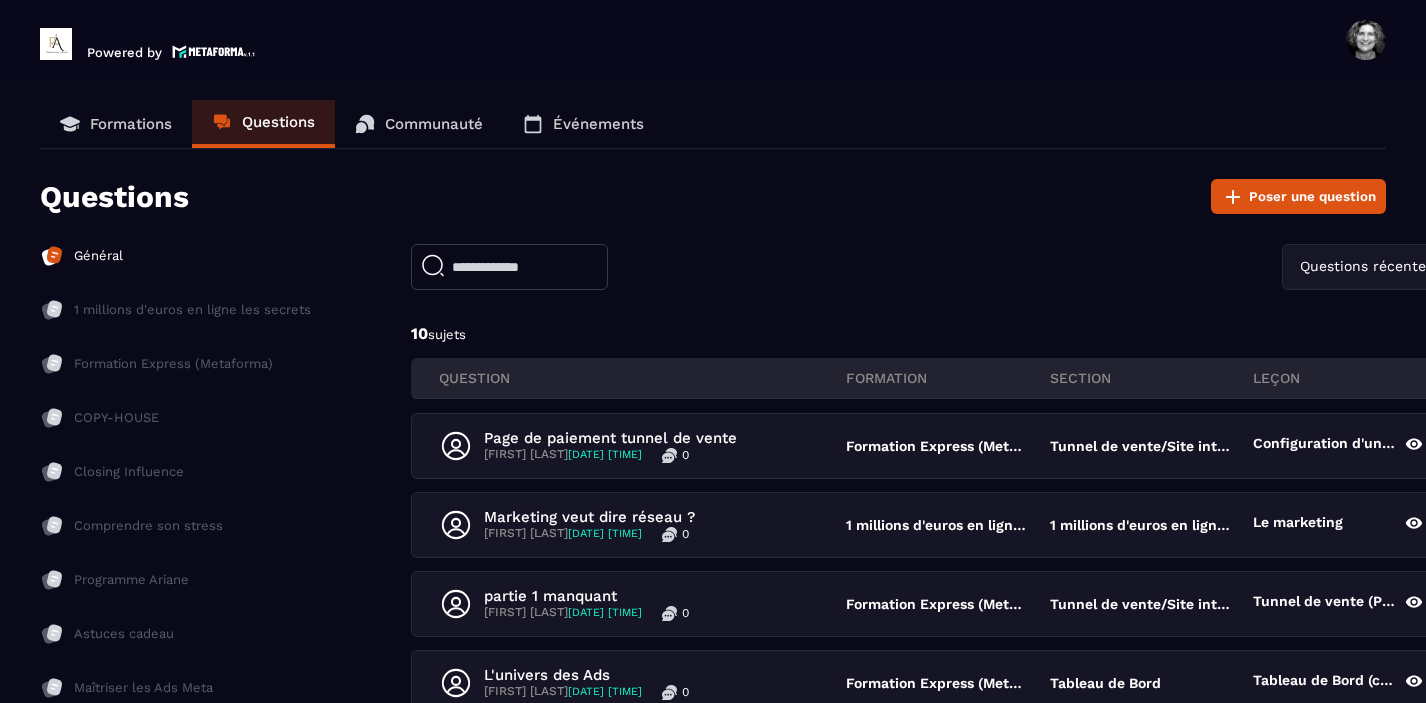 click on "Général" at bounding box center (98, 256) 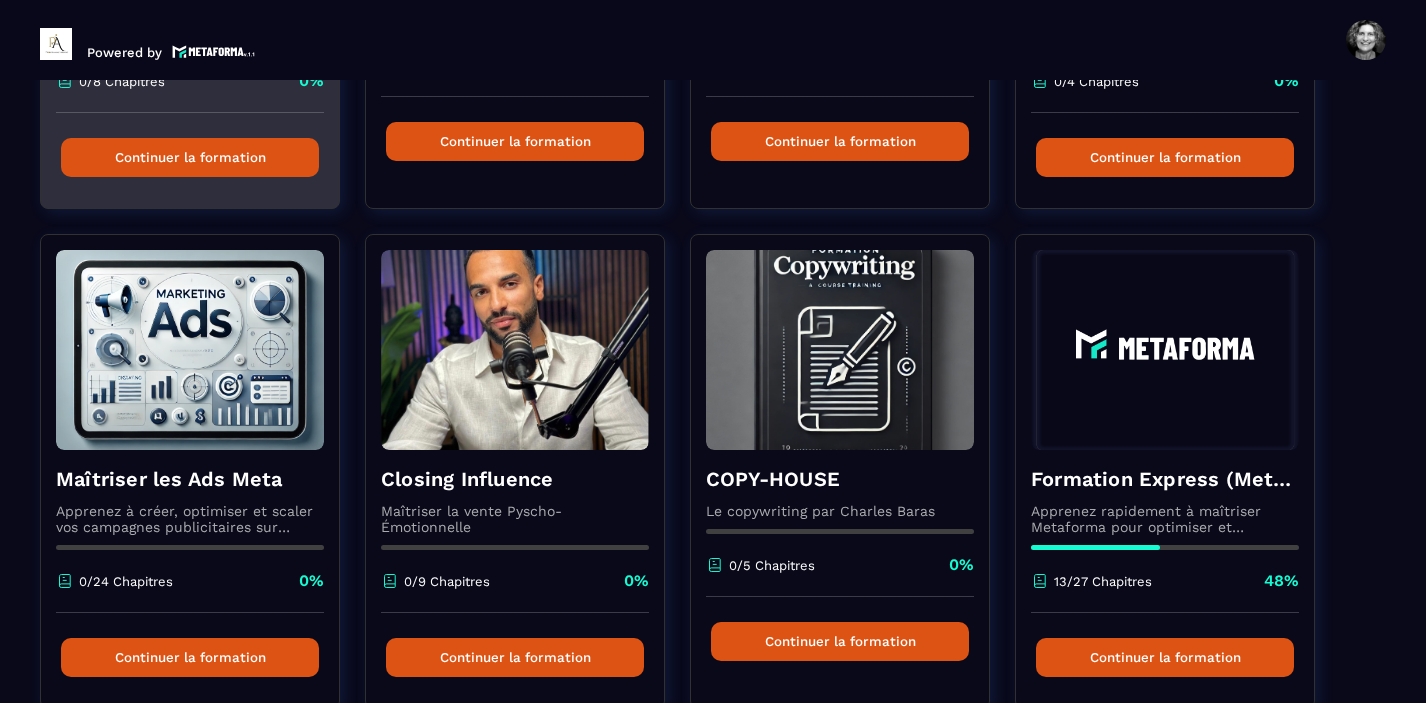 scroll, scrollTop: 521, scrollLeft: 0, axis: vertical 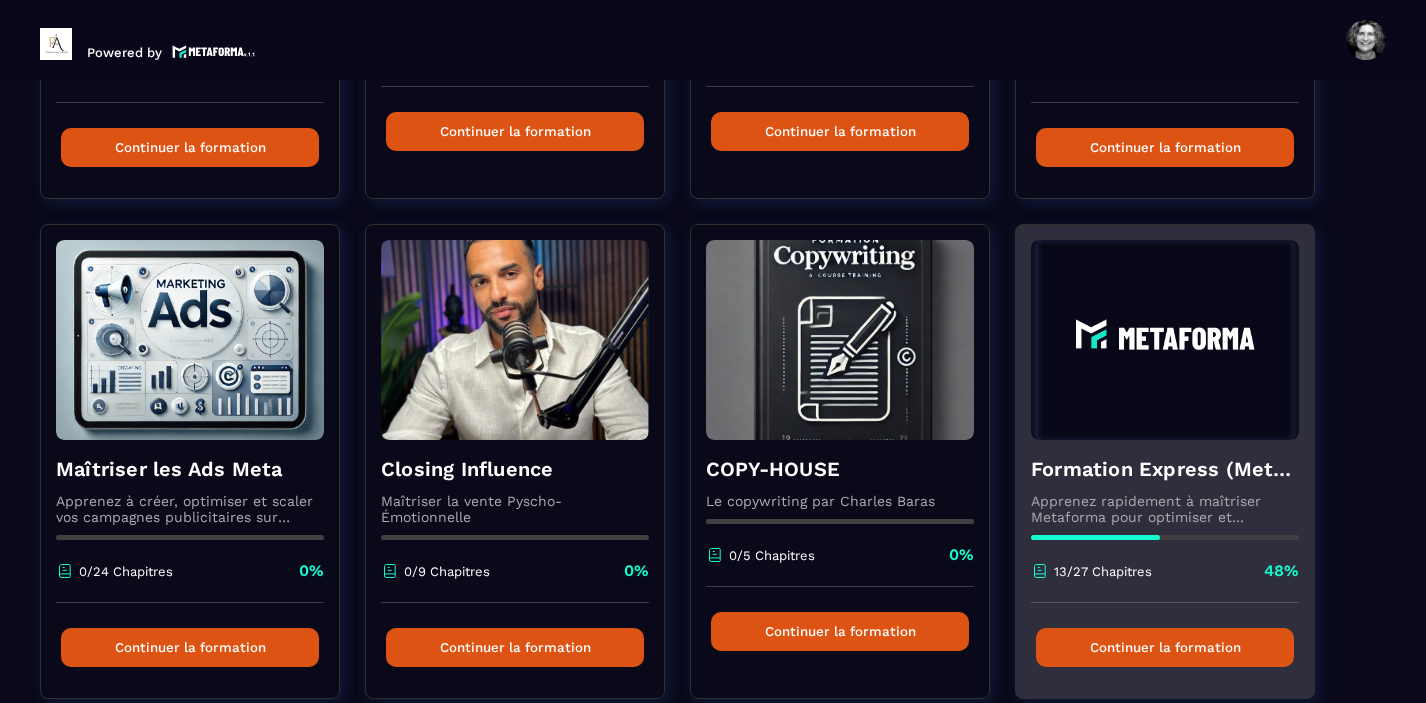 click on "Continuer la formation" at bounding box center [1165, 647] 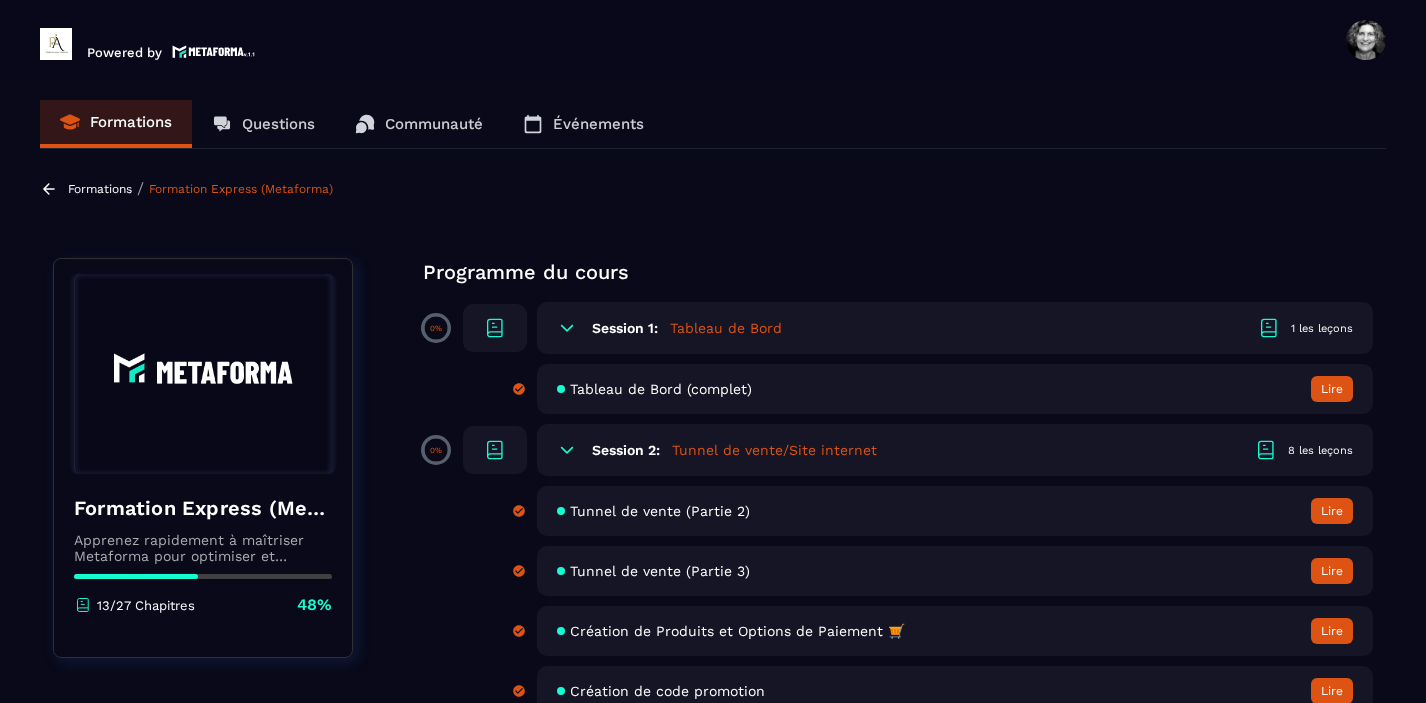 click 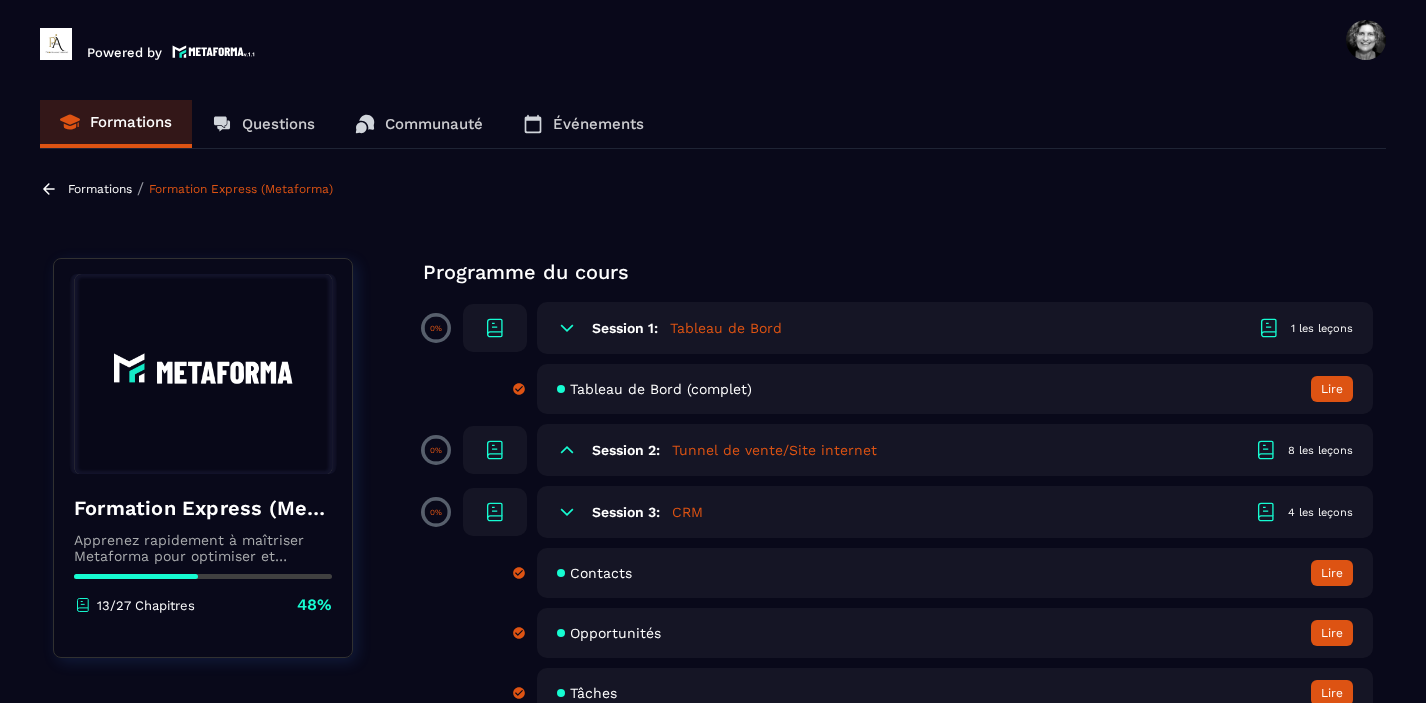 click on "Session 2:  Tunnel de vente/Site internet 8 les leçons" at bounding box center [955, 450] 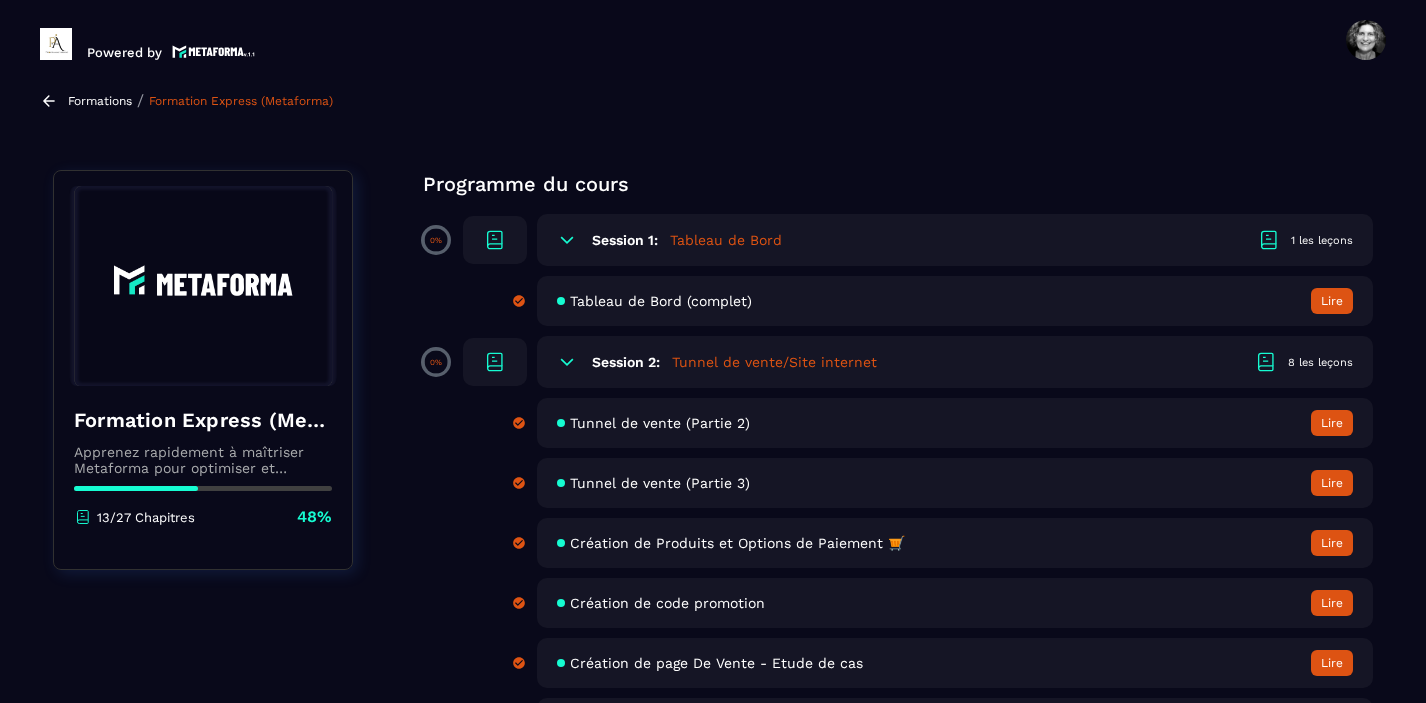 scroll, scrollTop: 81, scrollLeft: 0, axis: vertical 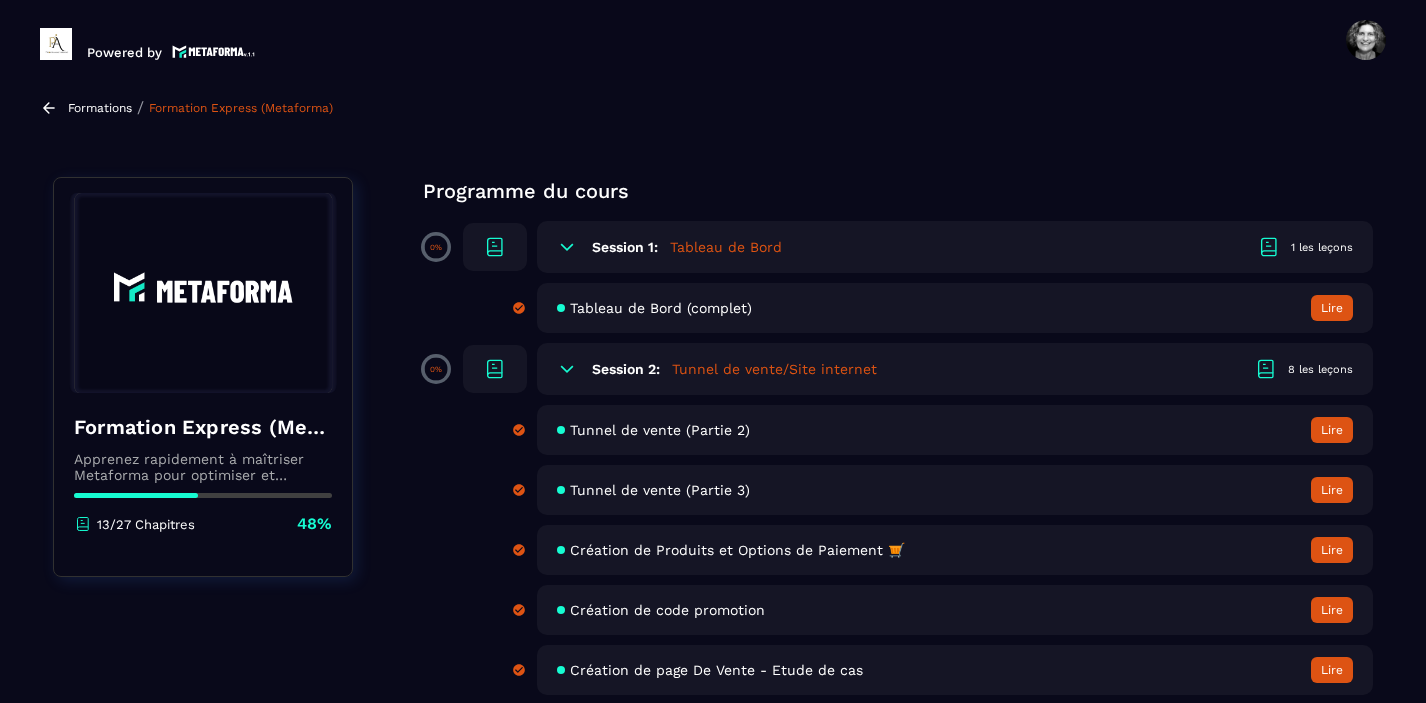 click on "Tunnel de vente (Partie 2)" at bounding box center (660, 430) 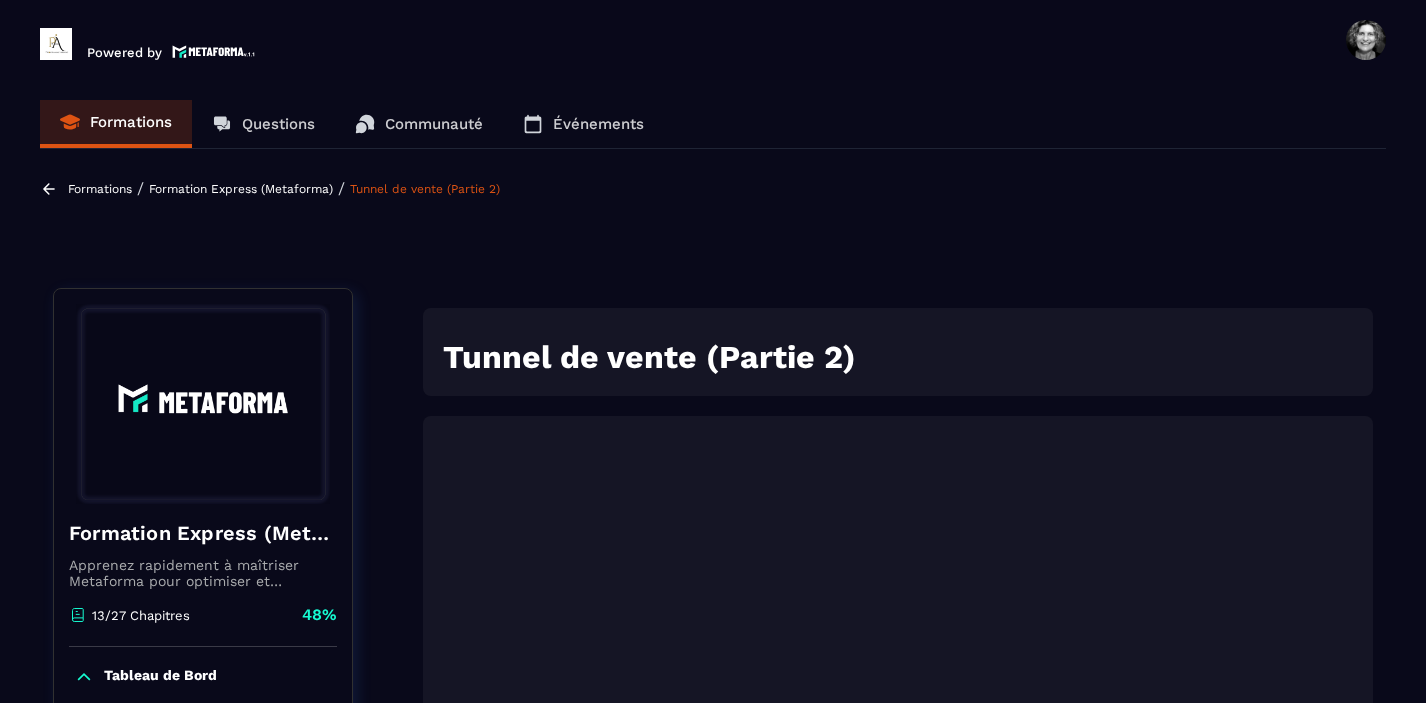 scroll, scrollTop: 166, scrollLeft: 0, axis: vertical 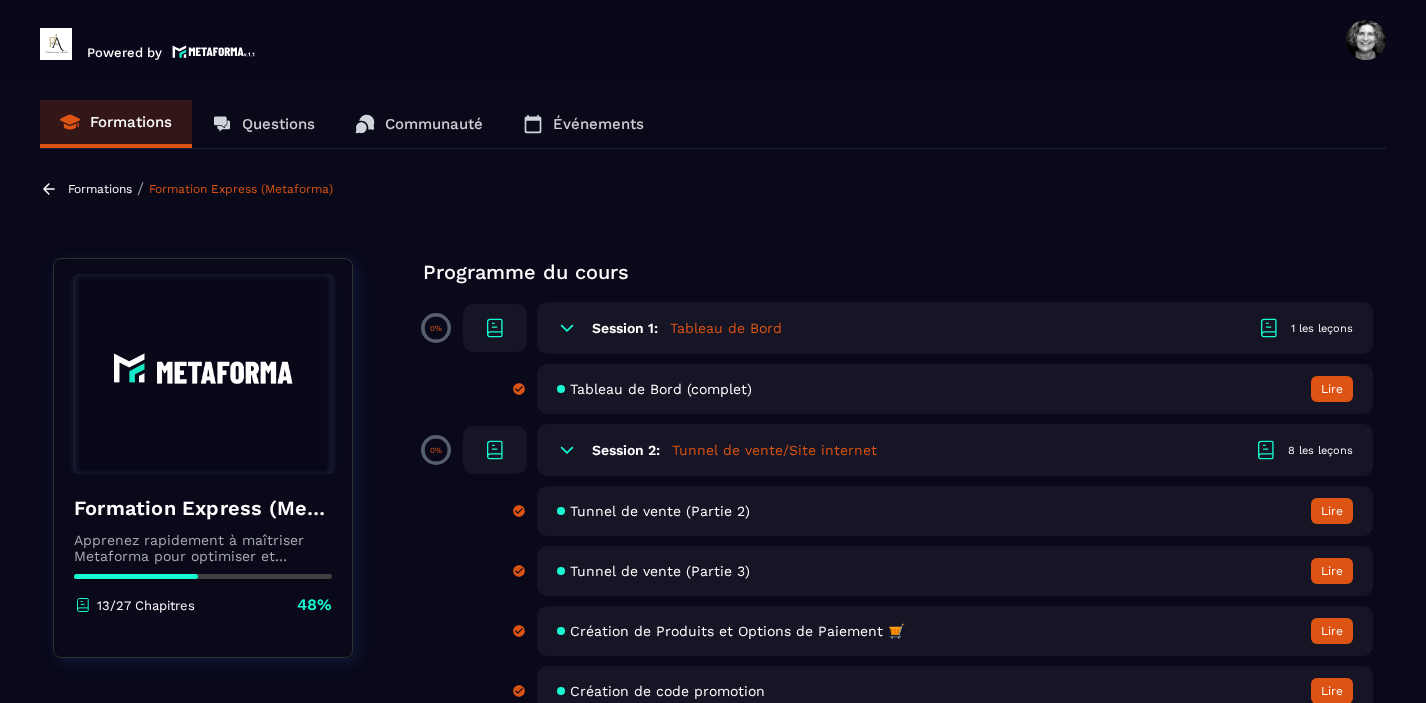 click on "Tableau de Bord (complet)" at bounding box center (661, 389) 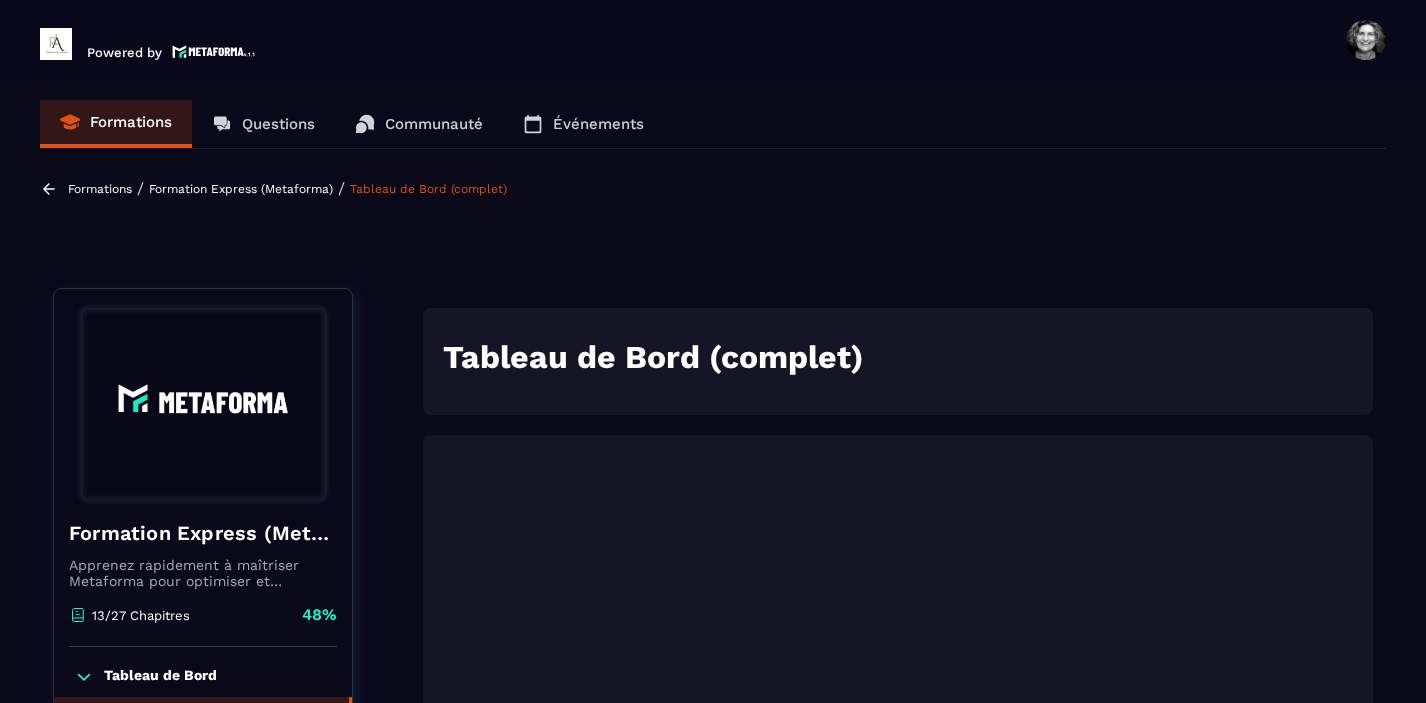scroll, scrollTop: 165, scrollLeft: 0, axis: vertical 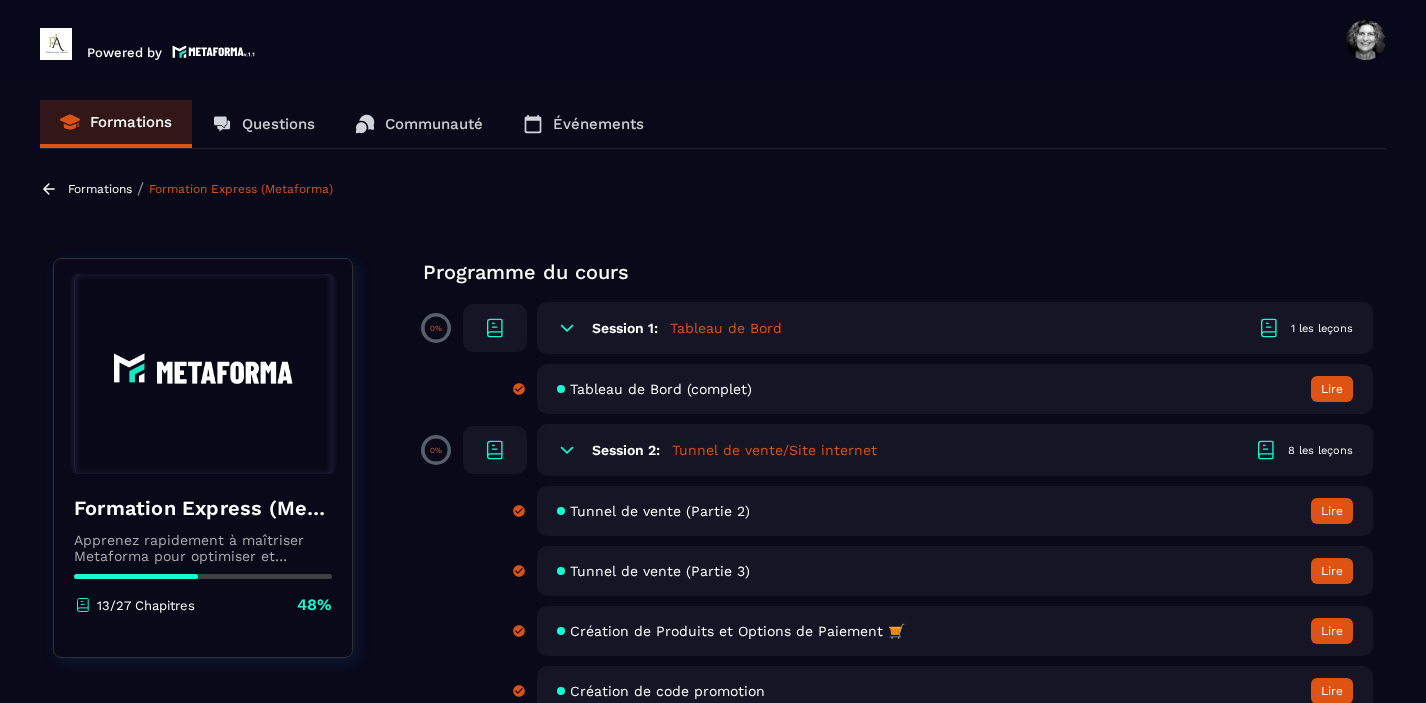 click on "Tunnel de vente (Partie 2)" at bounding box center [660, 511] 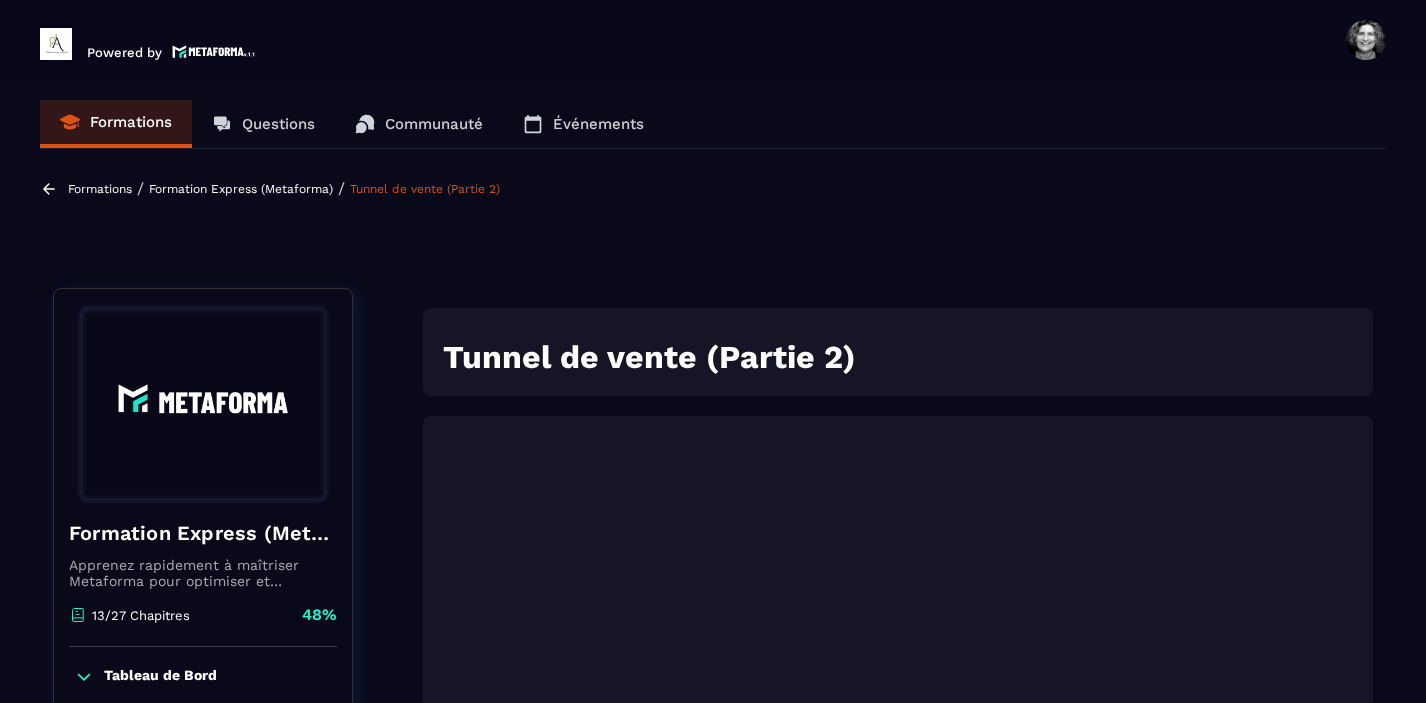 scroll, scrollTop: 51, scrollLeft: 0, axis: vertical 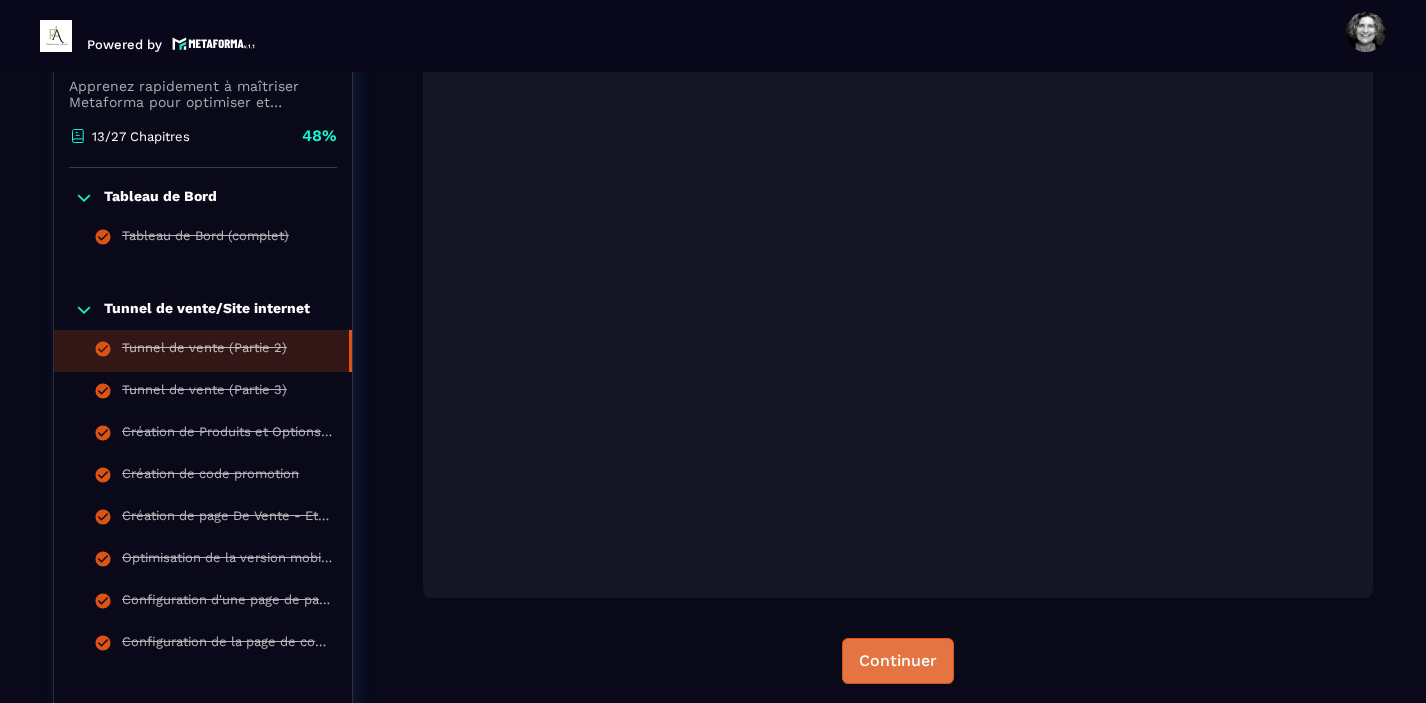 click on "Continuer" at bounding box center (898, 661) 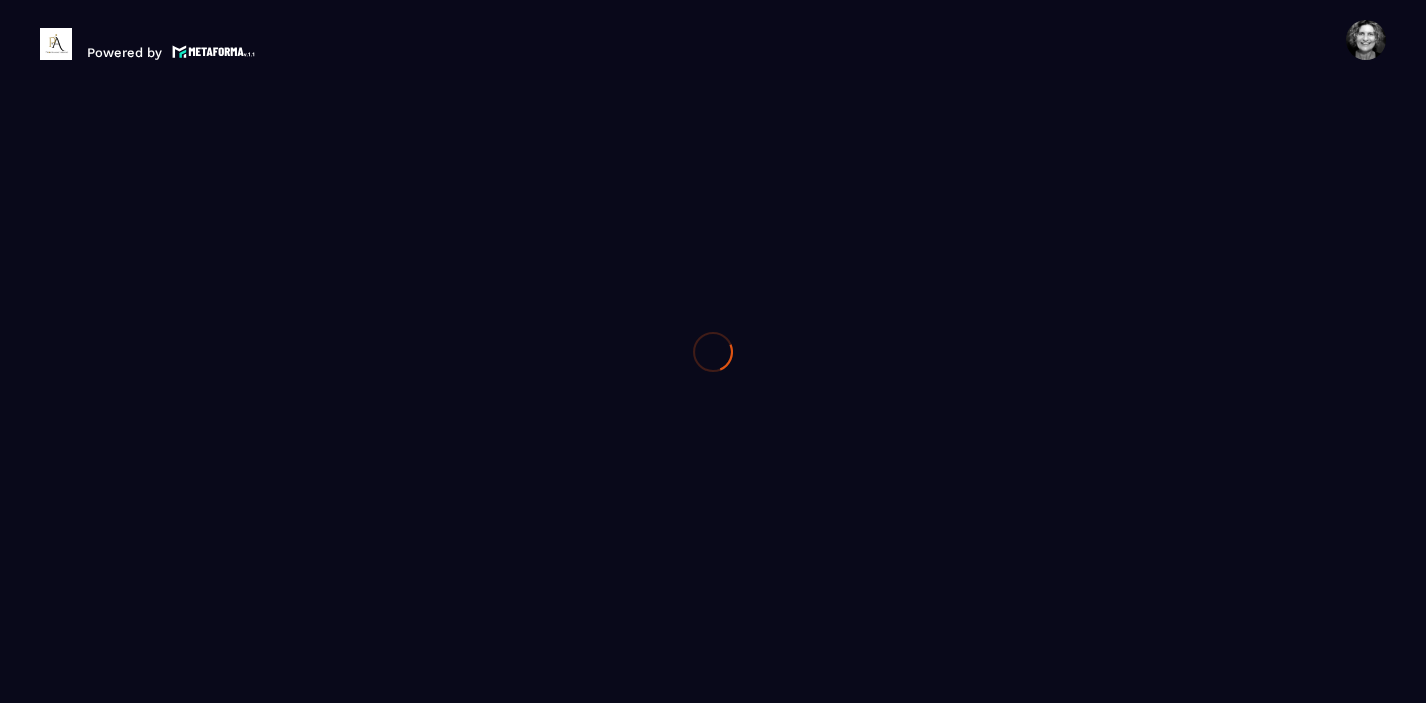 scroll, scrollTop: 0, scrollLeft: 0, axis: both 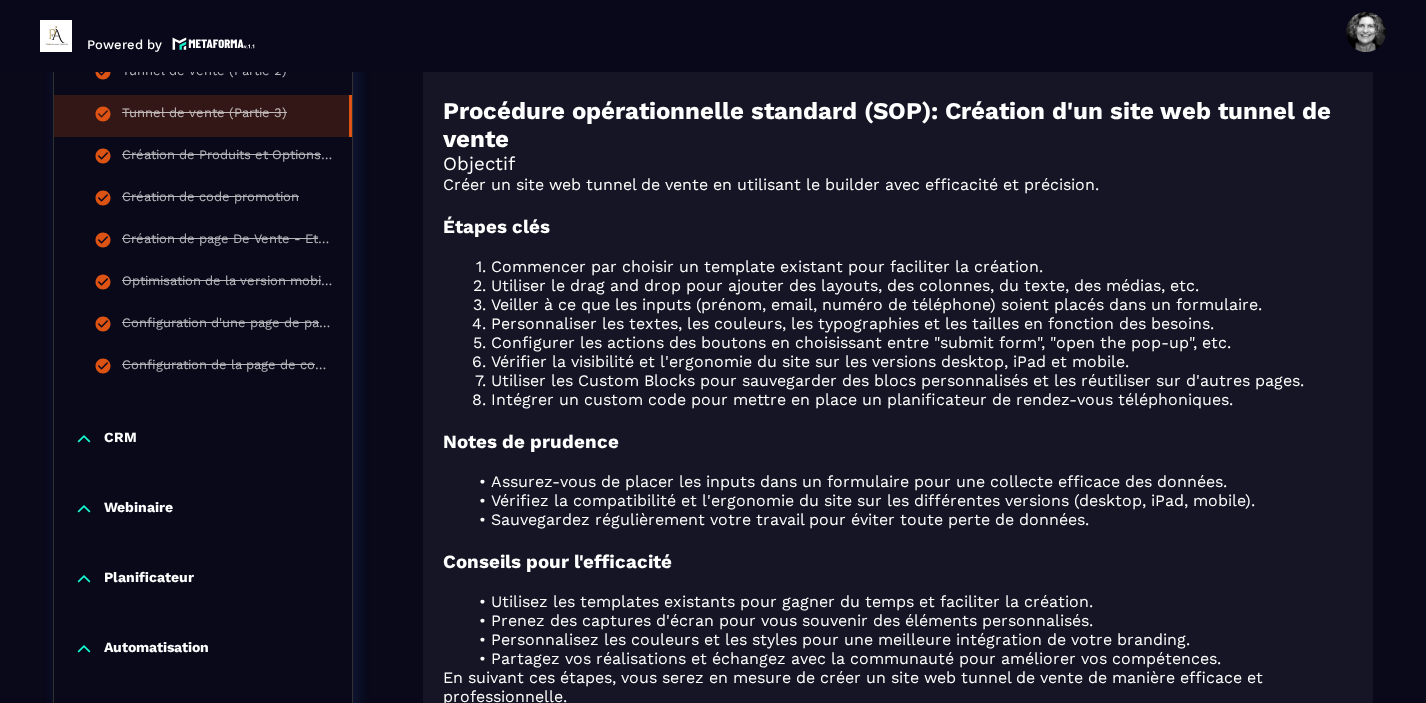 click on "CRM" at bounding box center (203, 439) 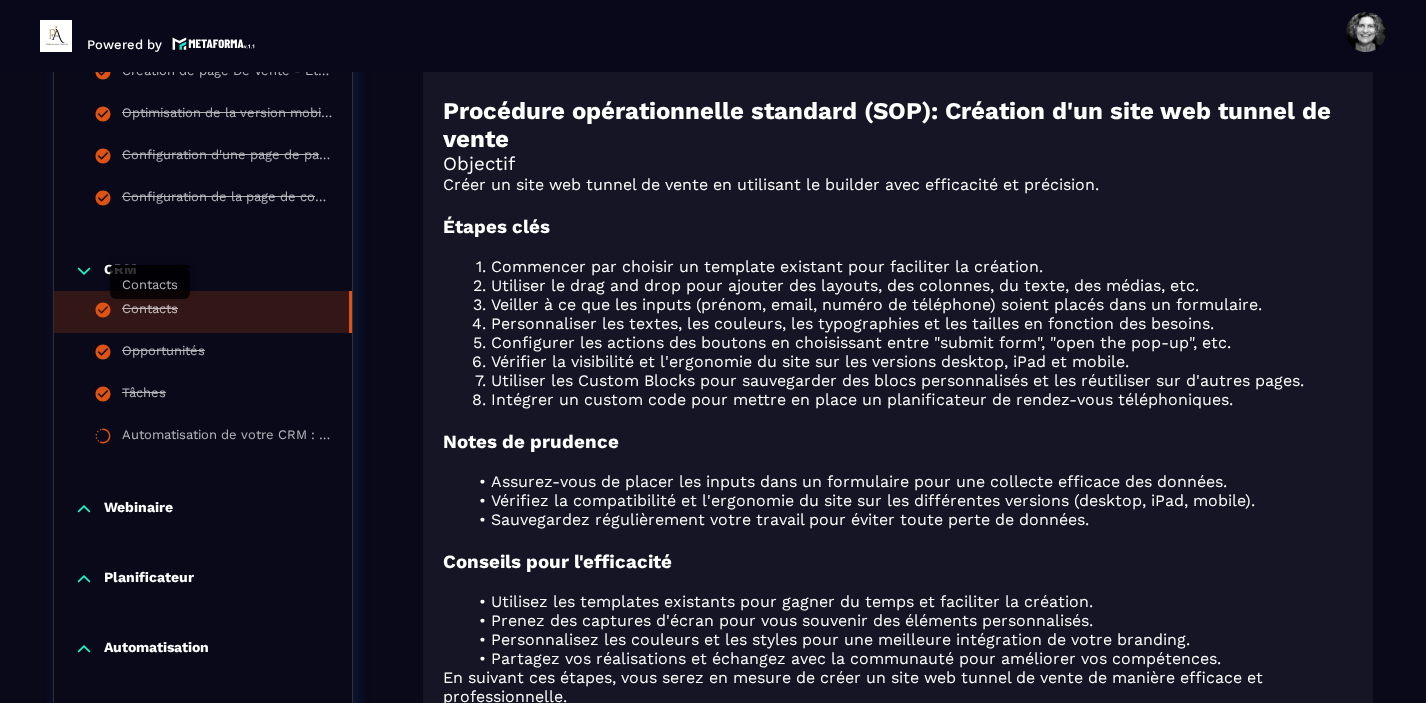 click on "Contacts" at bounding box center (150, 312) 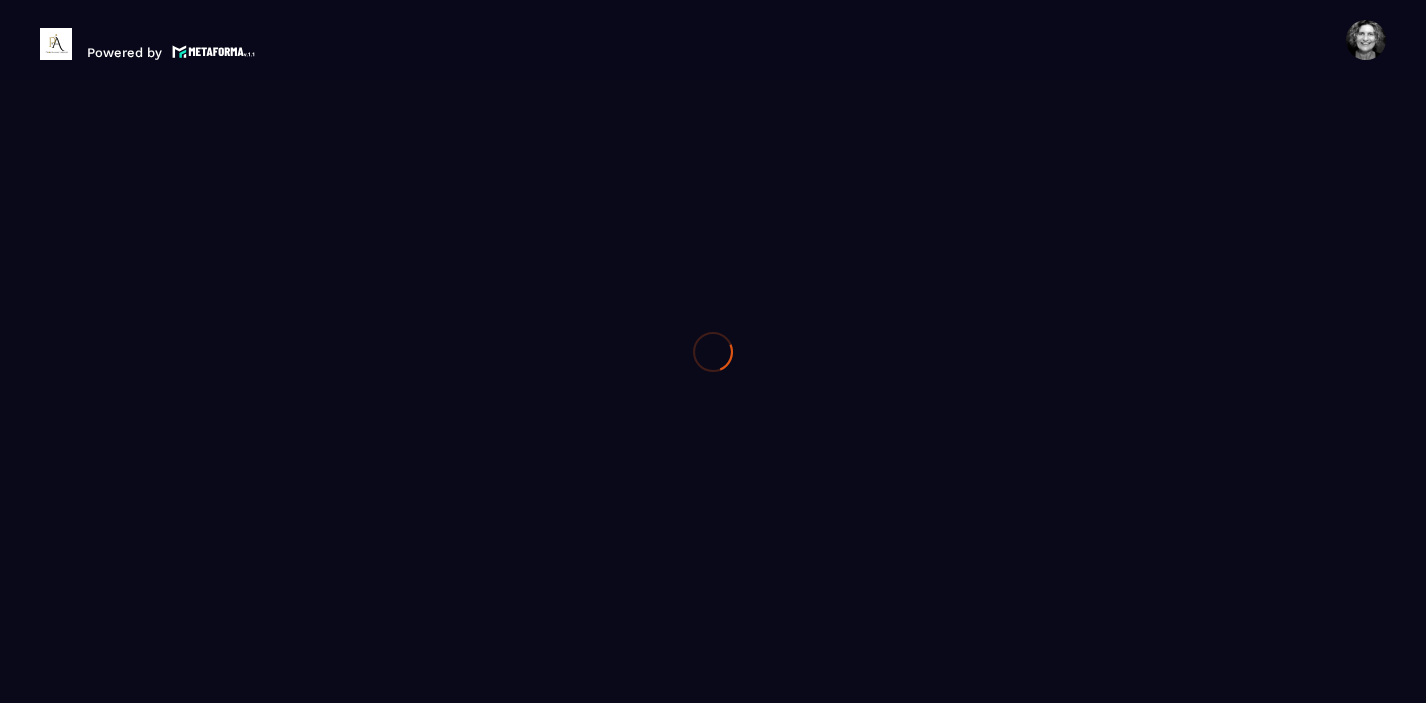 scroll, scrollTop: 0, scrollLeft: 0, axis: both 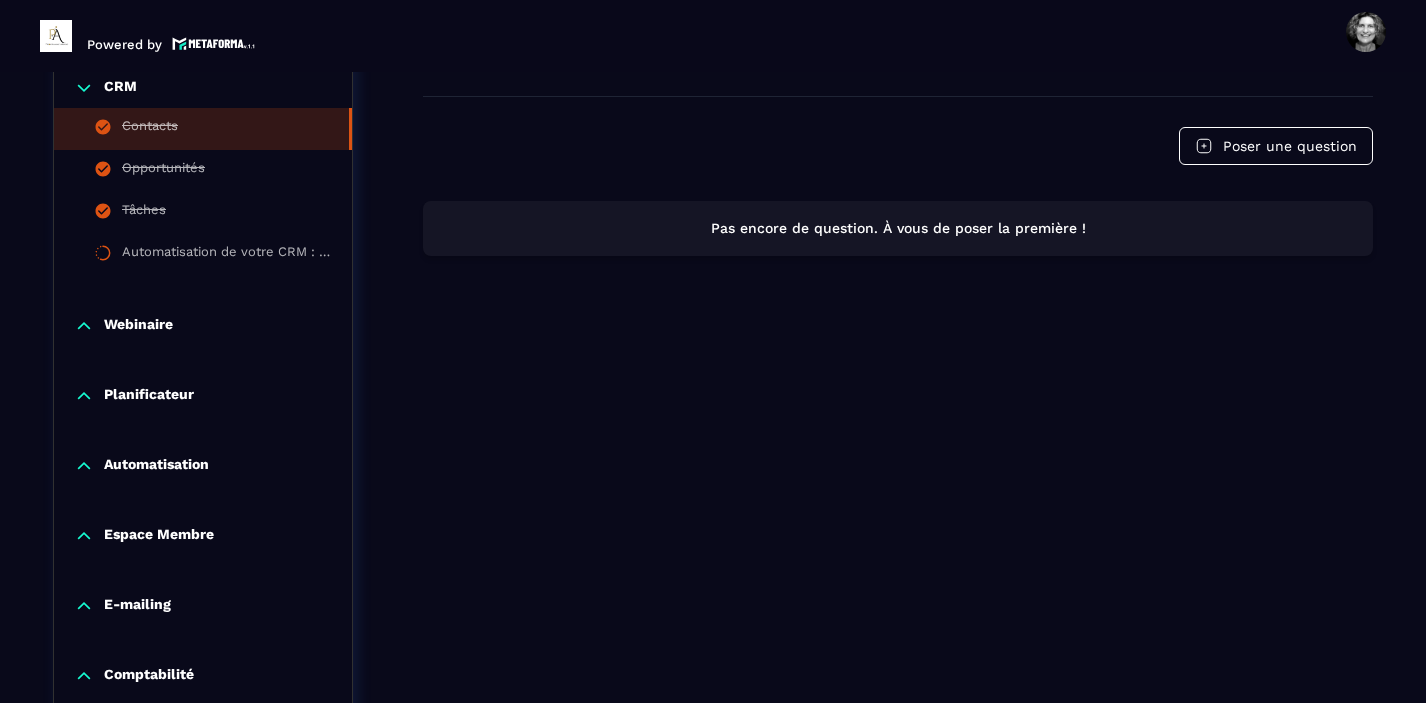 click 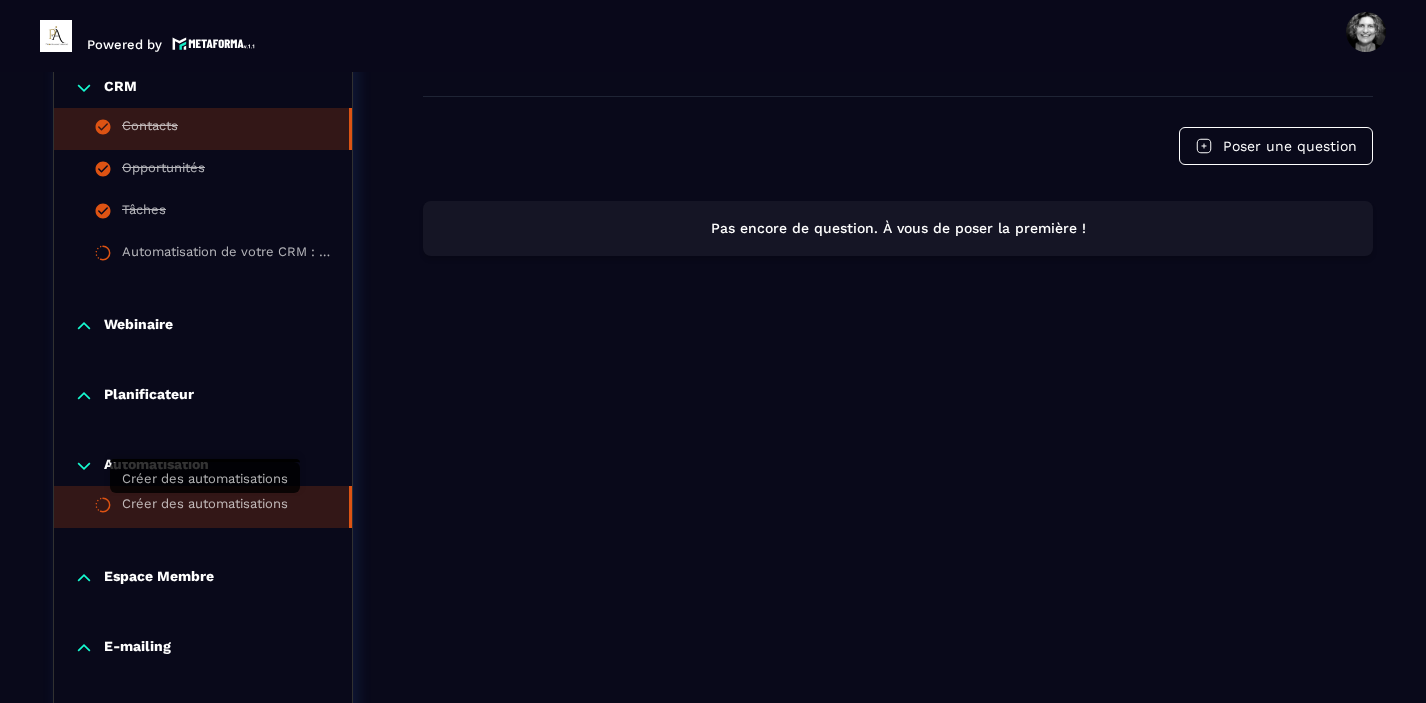 click on "Créer des automatisations" at bounding box center (205, 507) 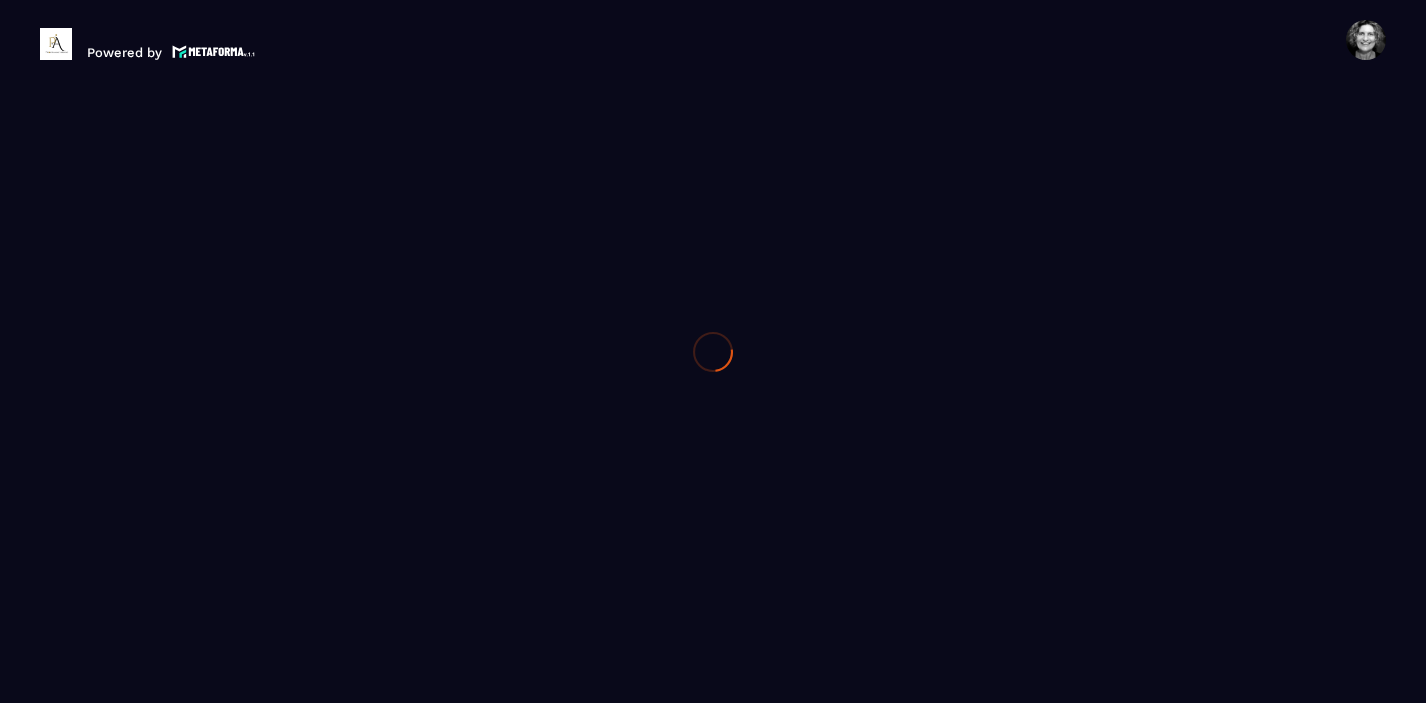scroll, scrollTop: 0, scrollLeft: 0, axis: both 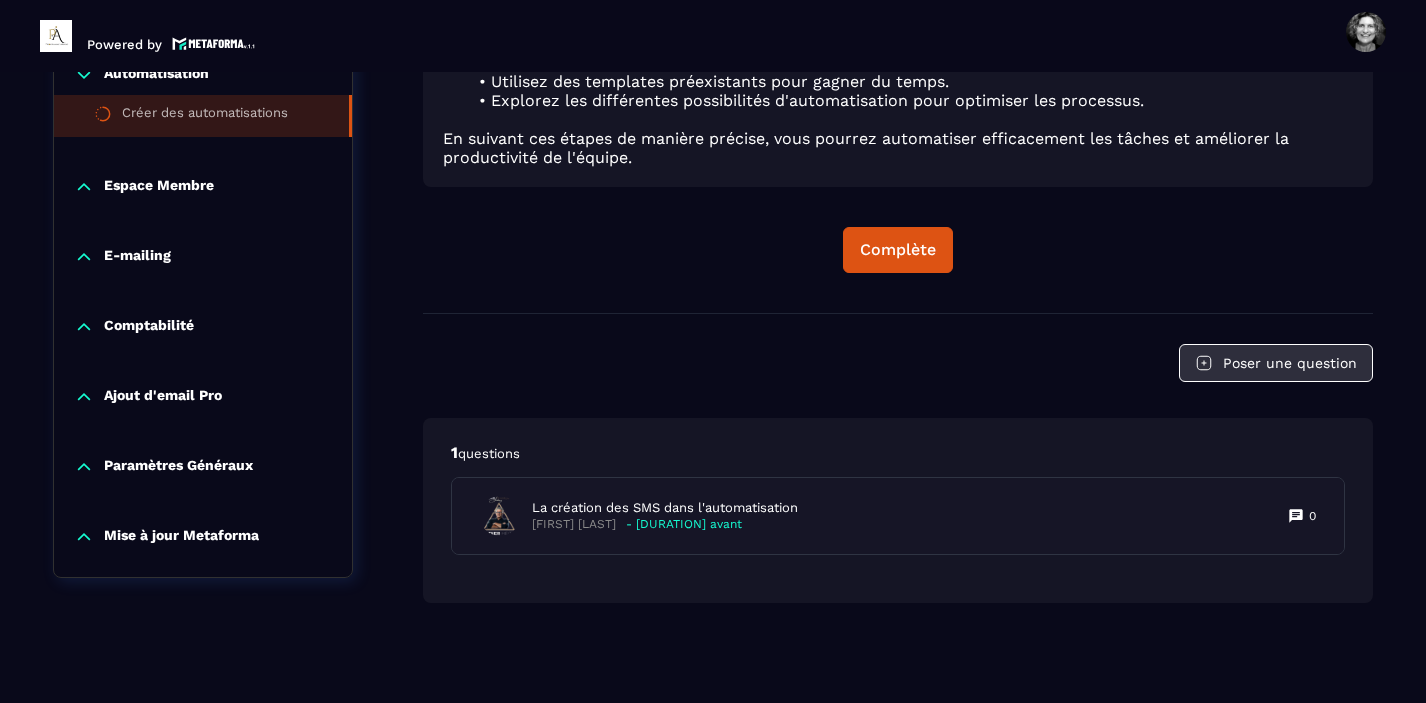 click on "Poser une question" at bounding box center [1276, 363] 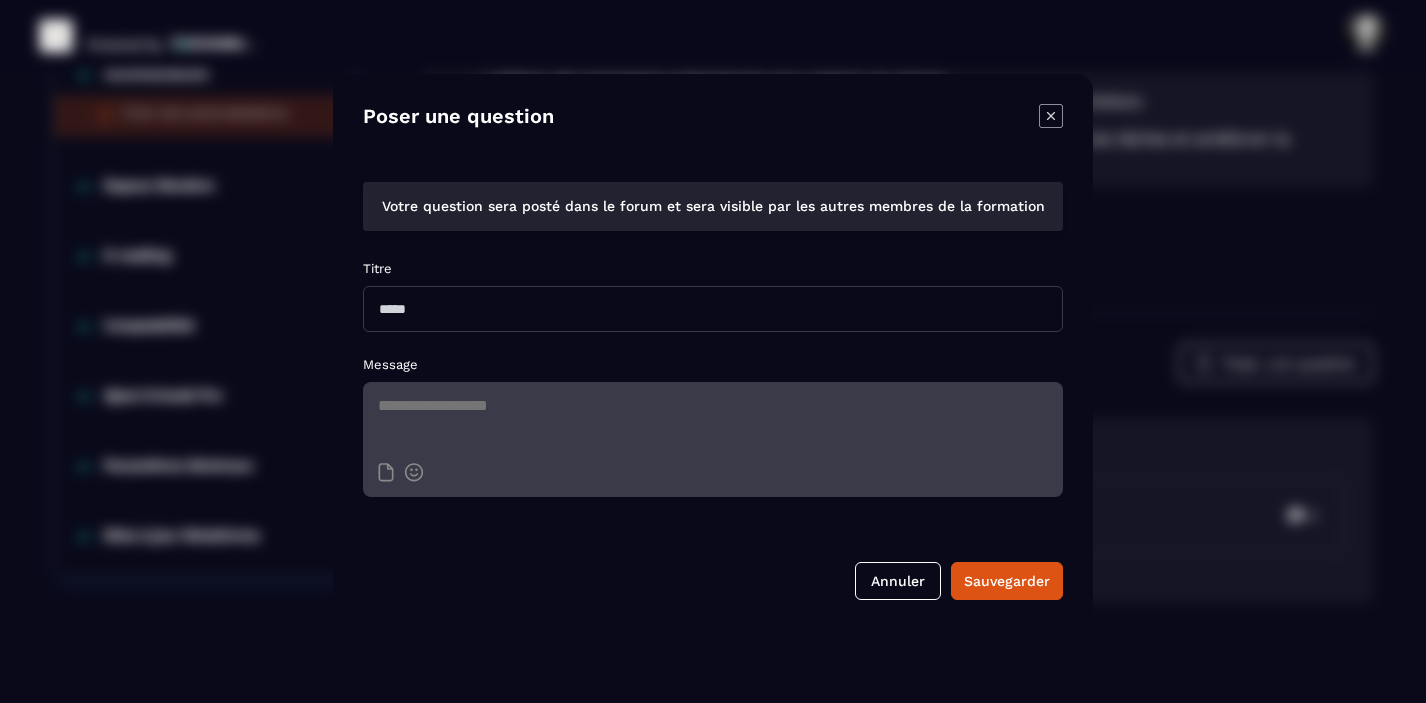 click at bounding box center (713, 309) 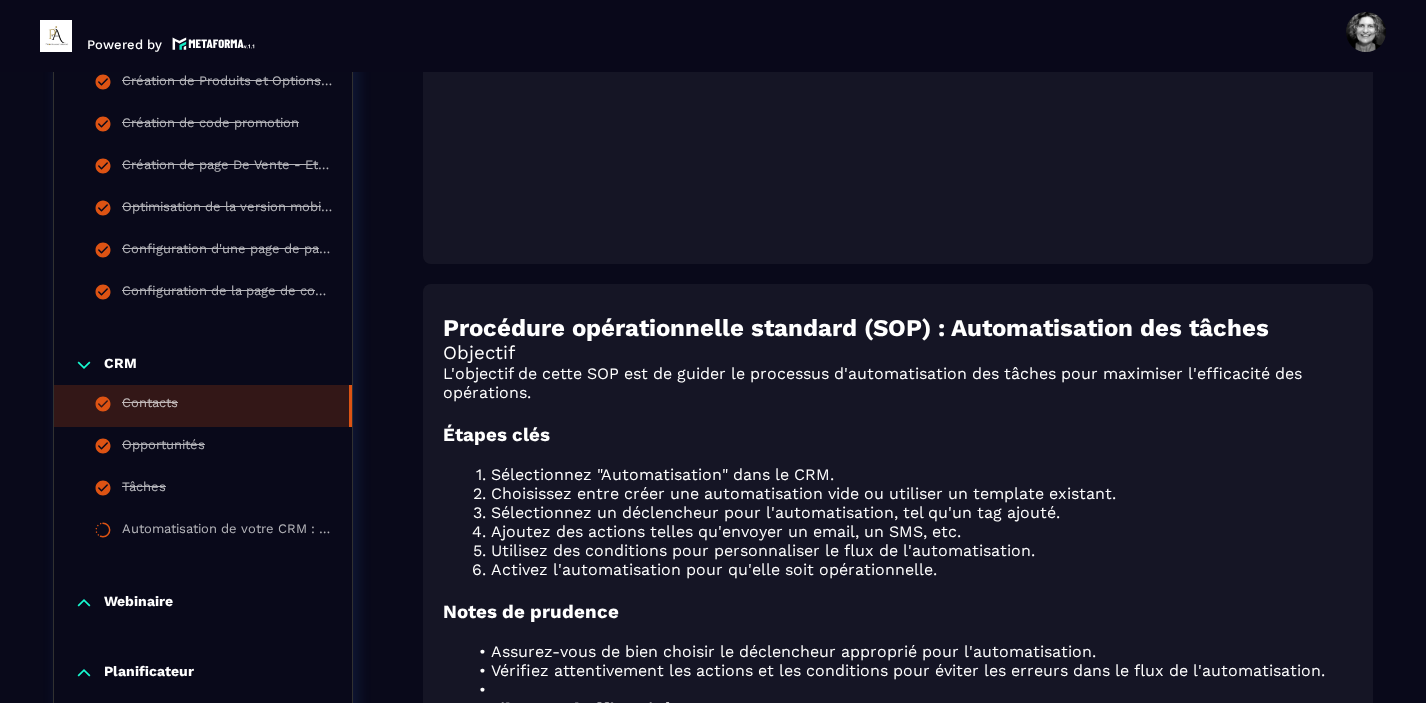 scroll, scrollTop: 865, scrollLeft: 0, axis: vertical 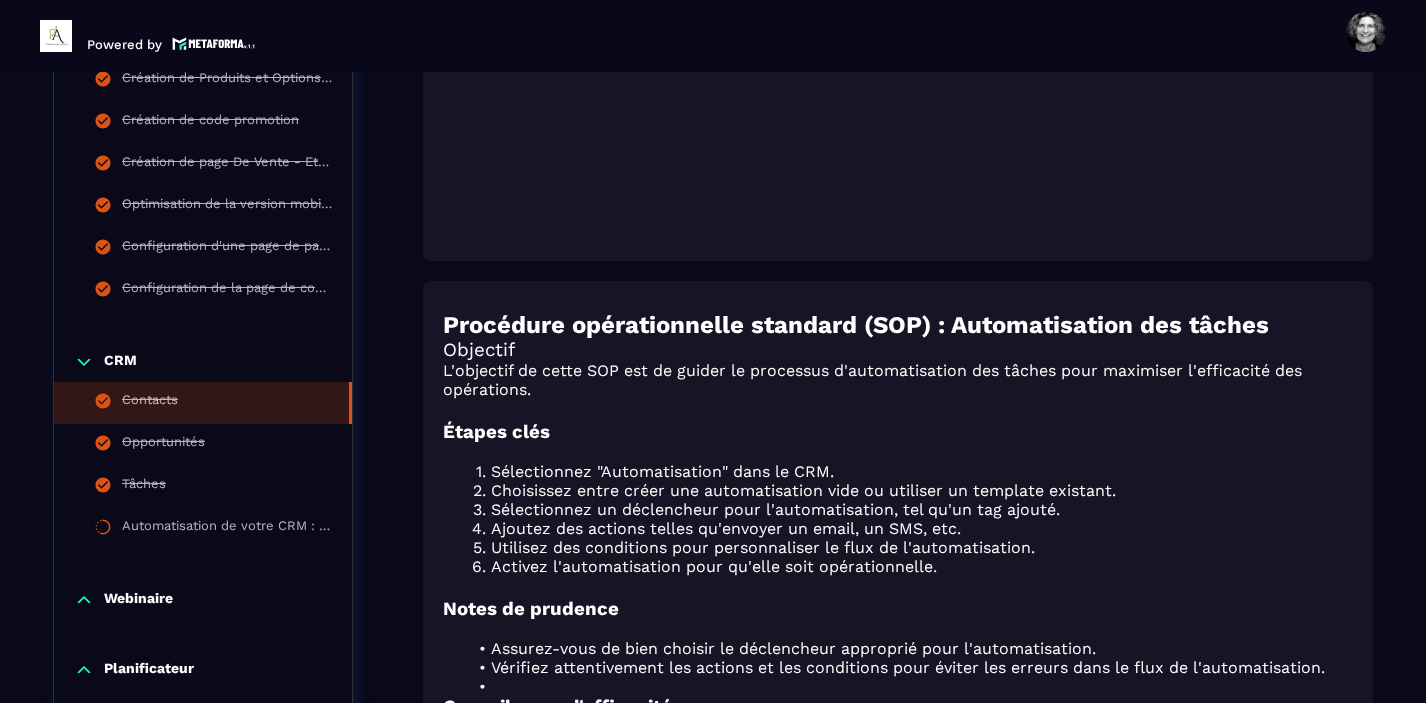 click on "Contacts" 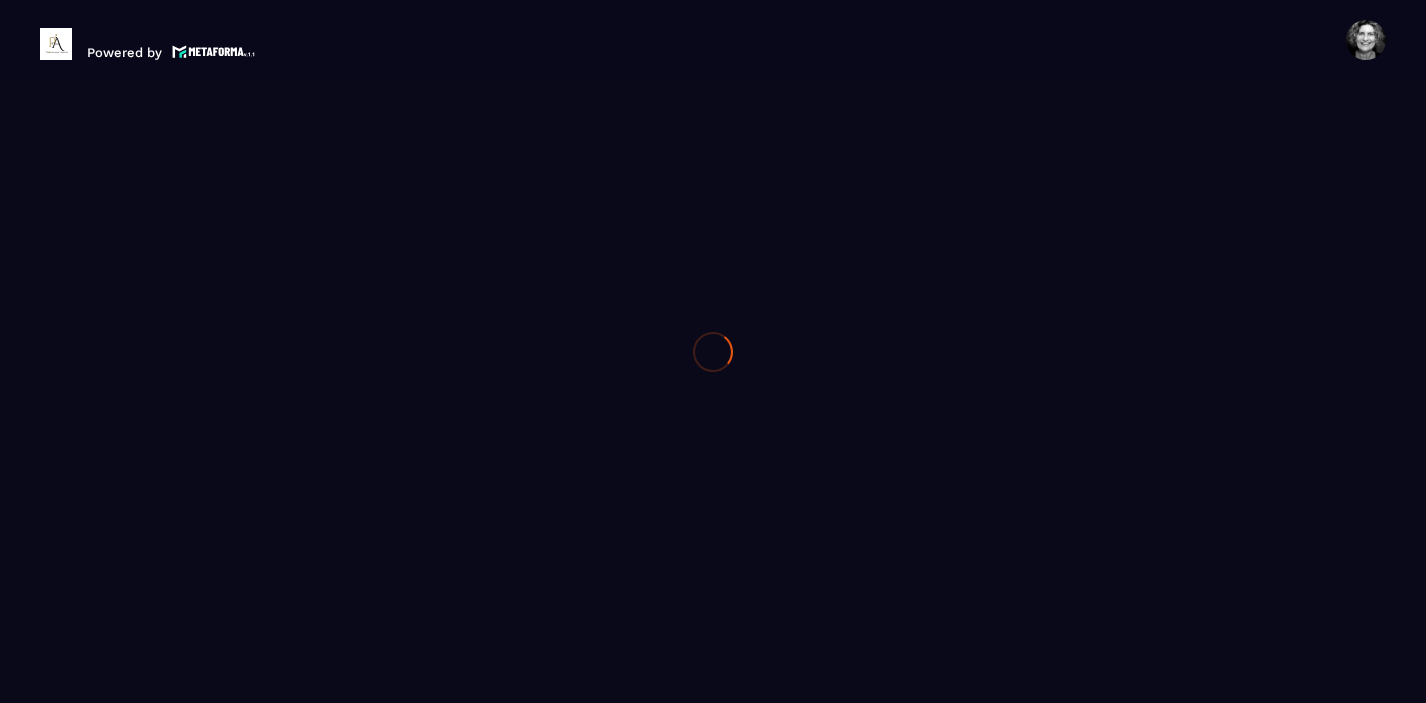 scroll, scrollTop: 0, scrollLeft: 0, axis: both 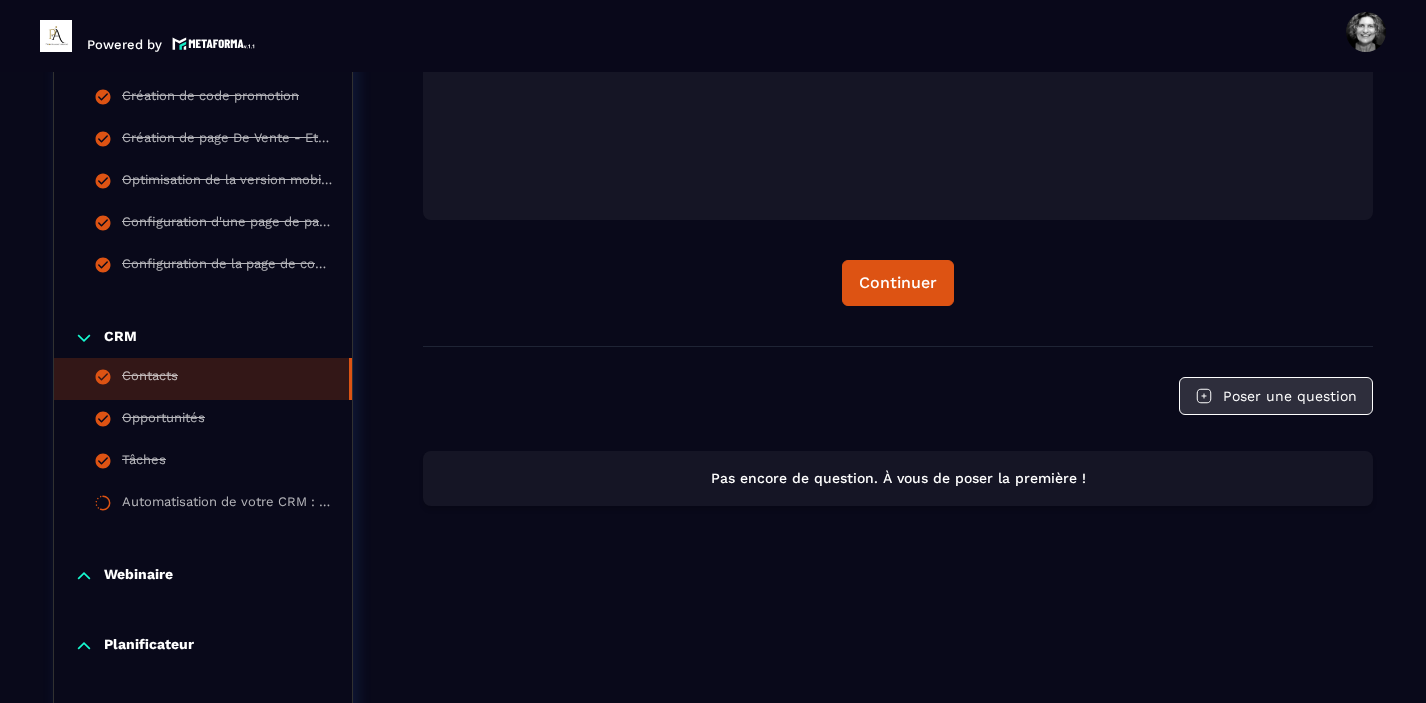 click on "Poser une question" at bounding box center (1276, 396) 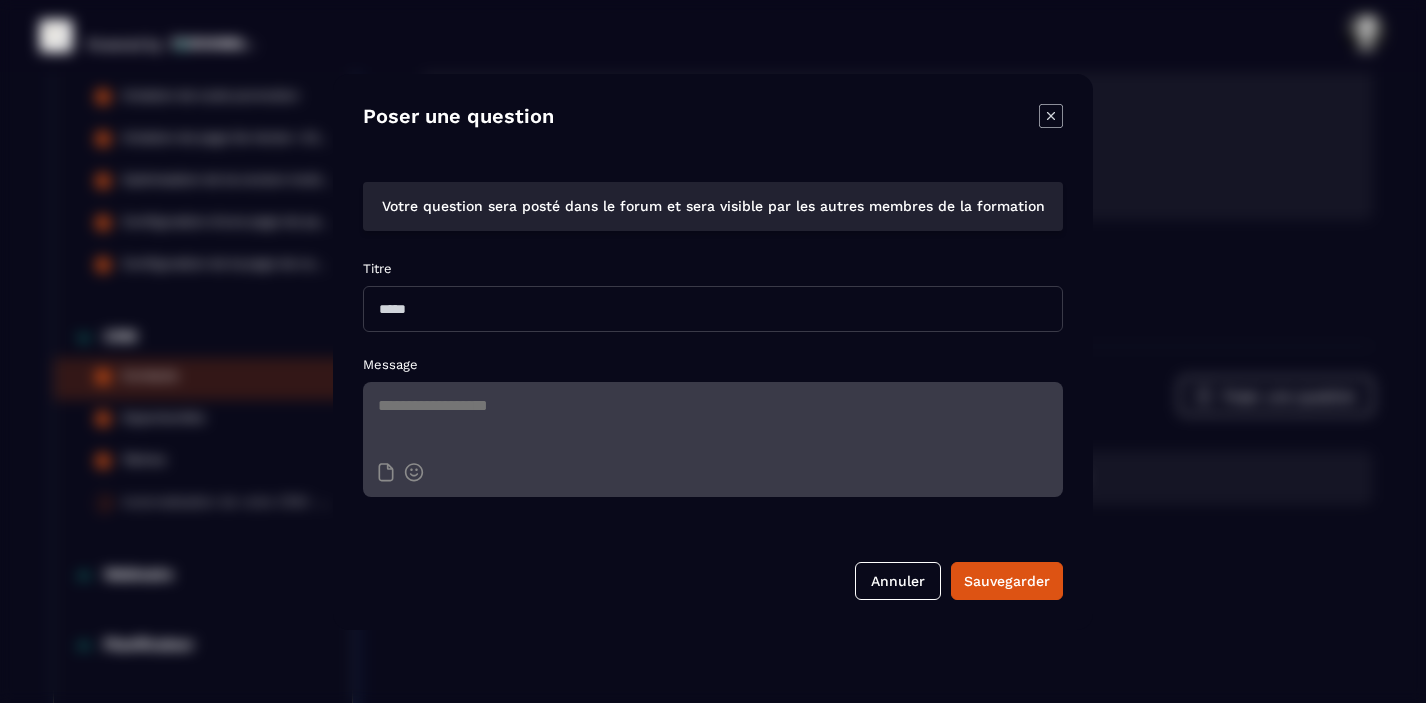 click at bounding box center (713, 309) 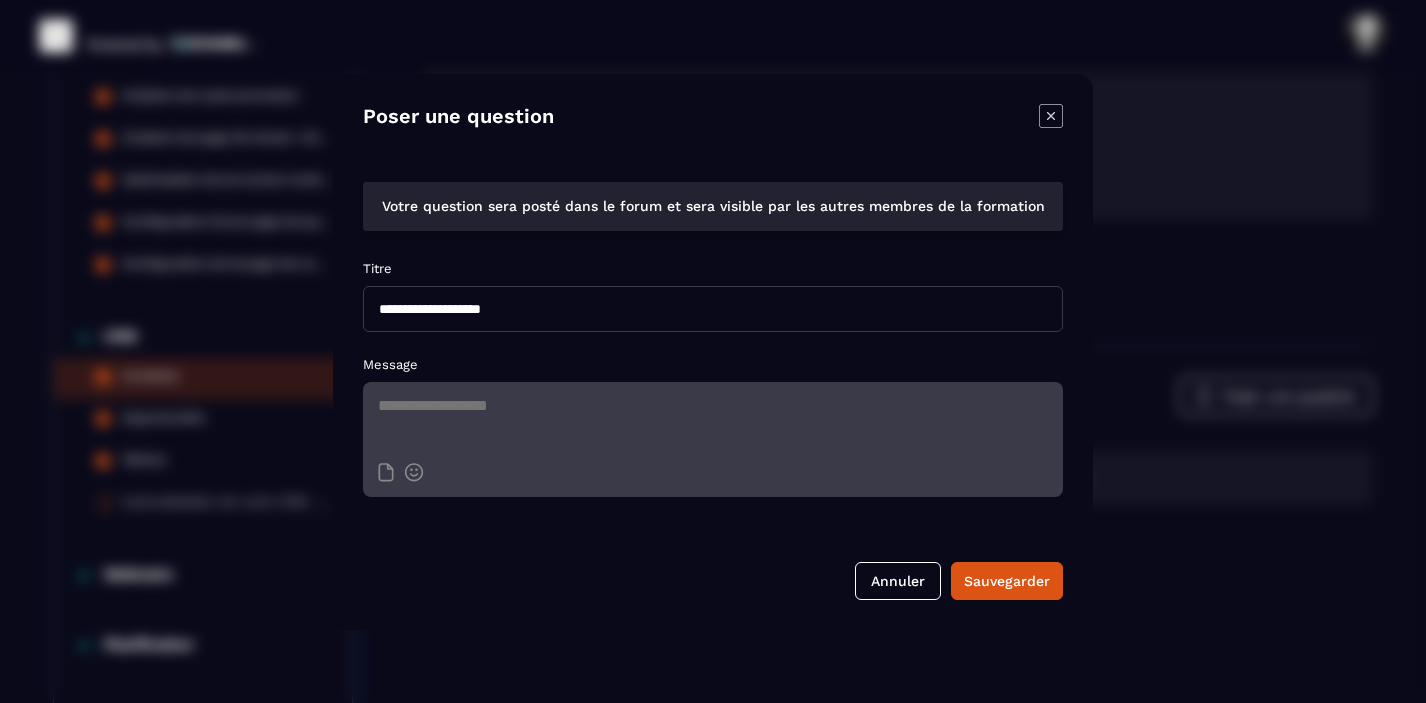 type on "**********" 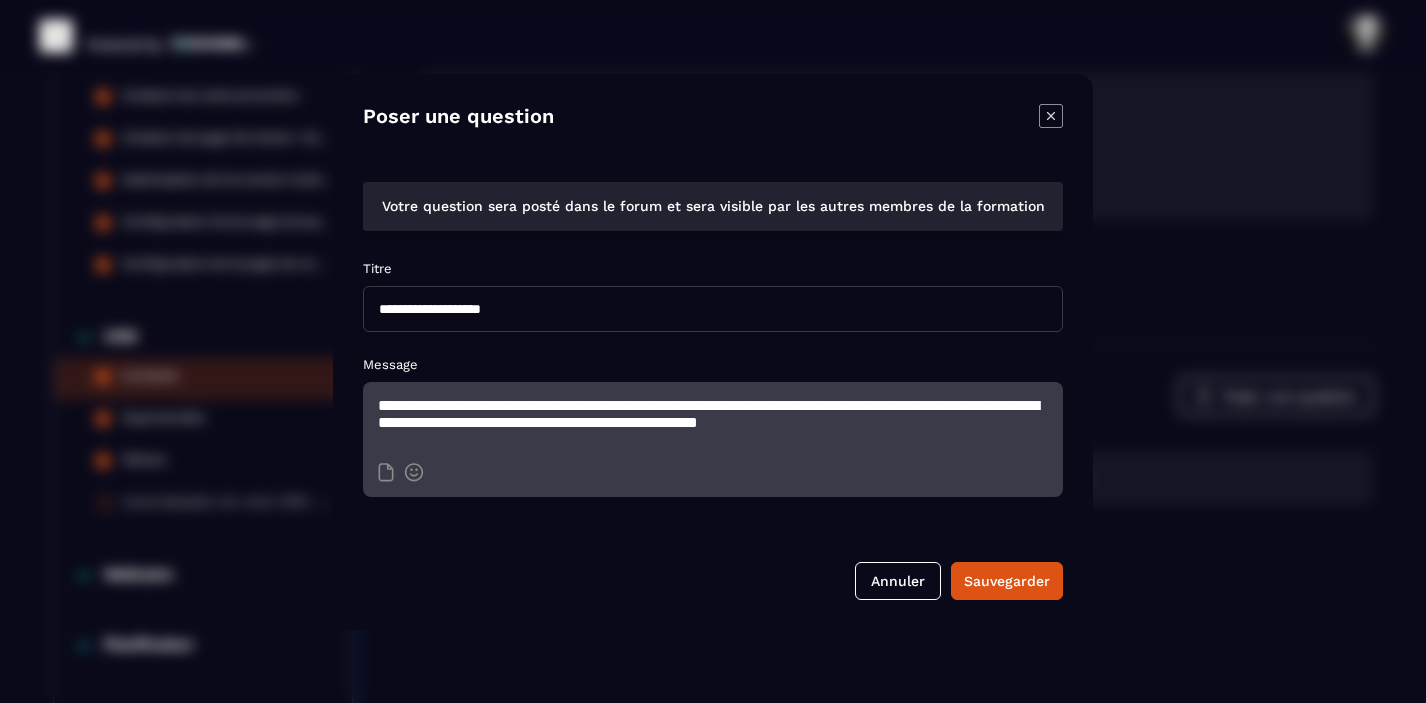 scroll, scrollTop: 2, scrollLeft: 0, axis: vertical 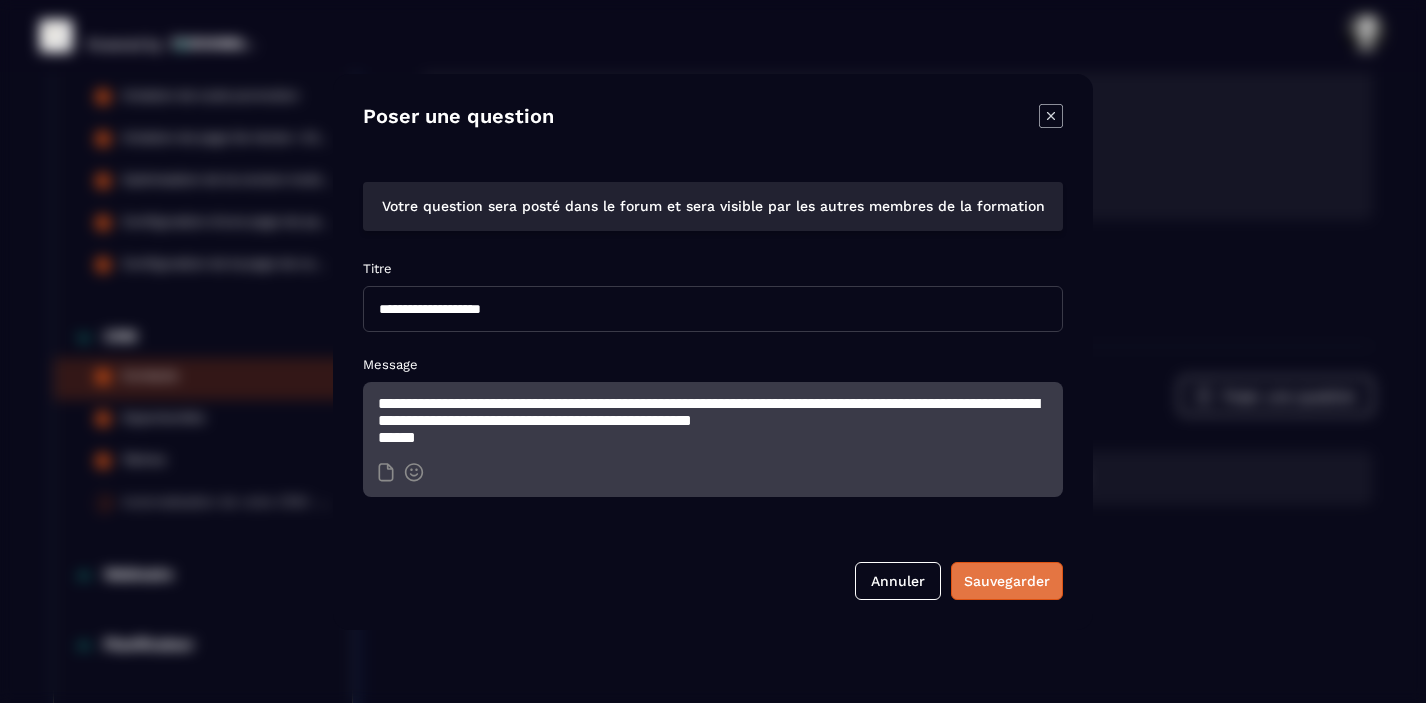 type on "**********" 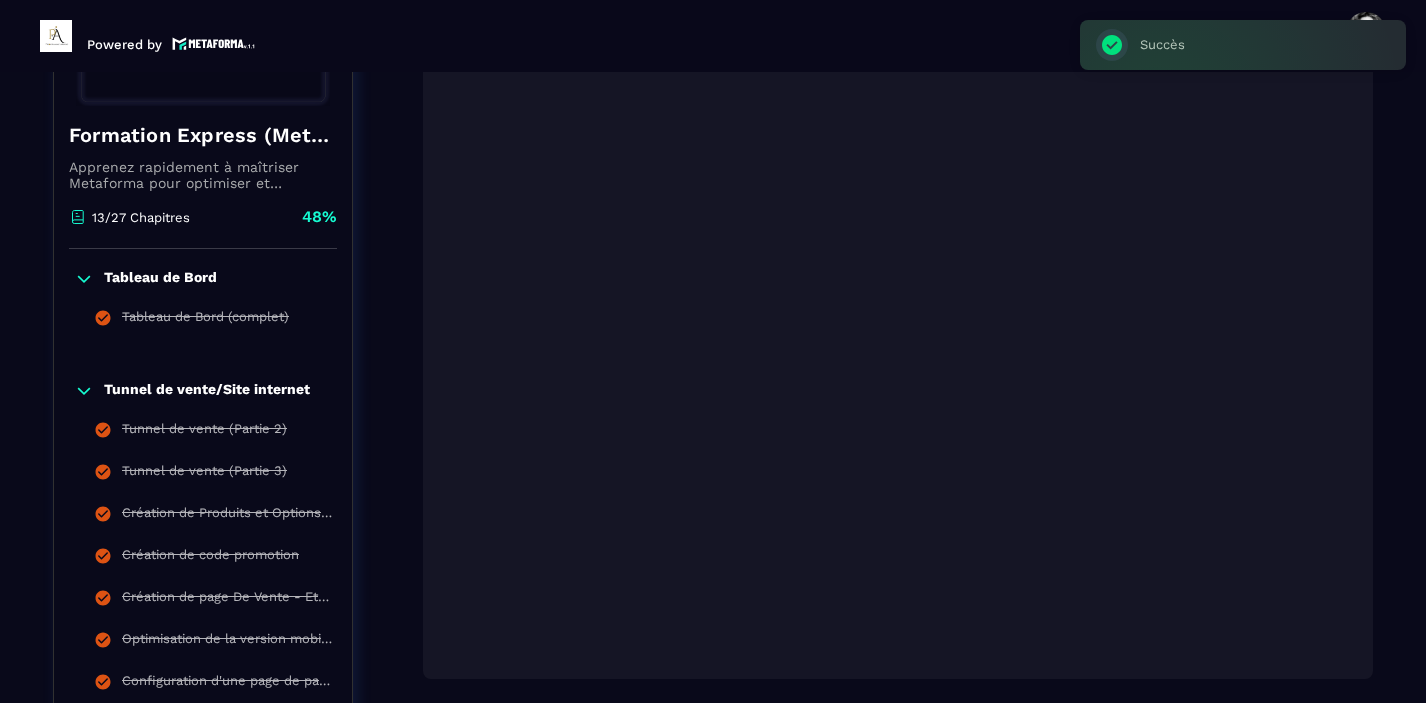 scroll, scrollTop: 387, scrollLeft: 0, axis: vertical 